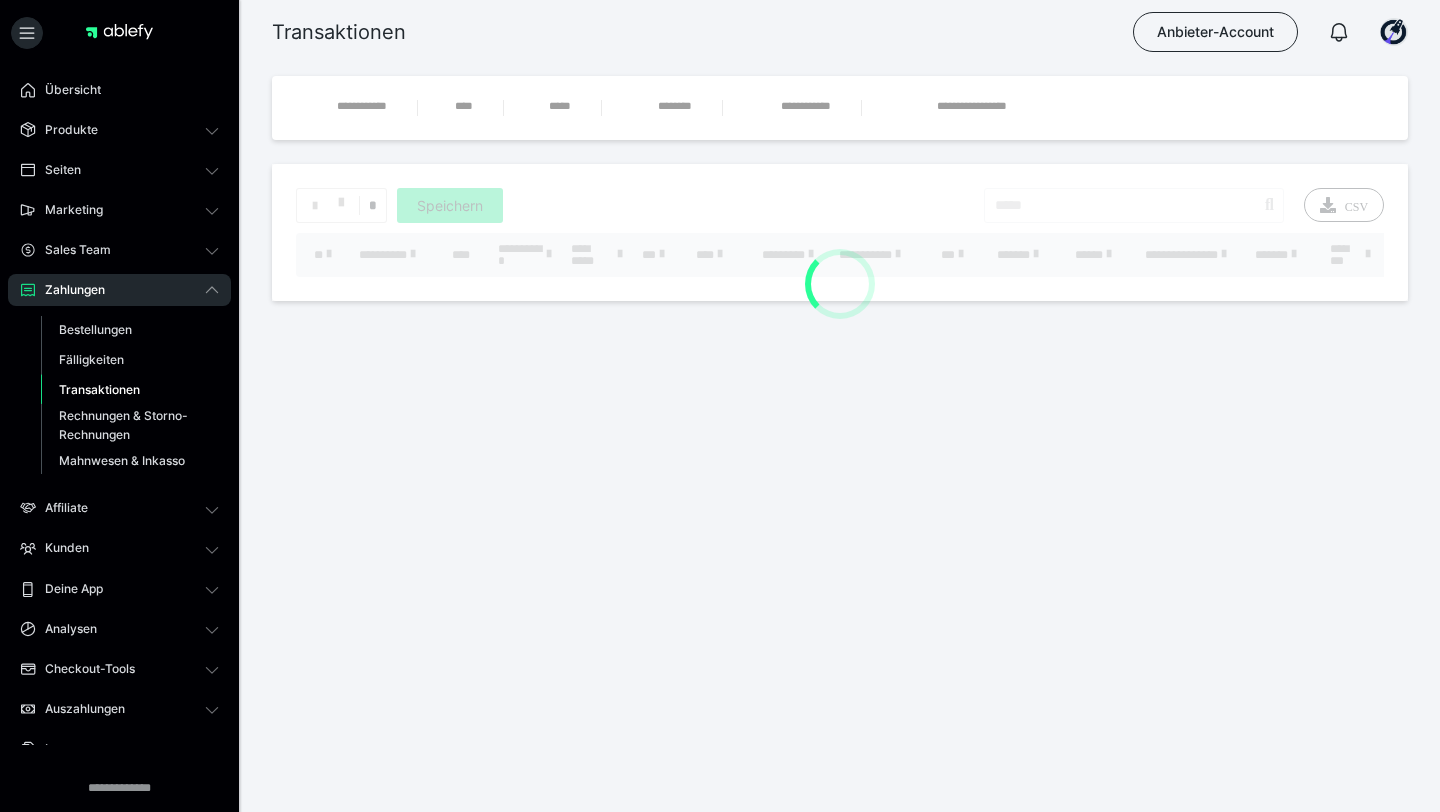 scroll, scrollTop: 0, scrollLeft: 0, axis: both 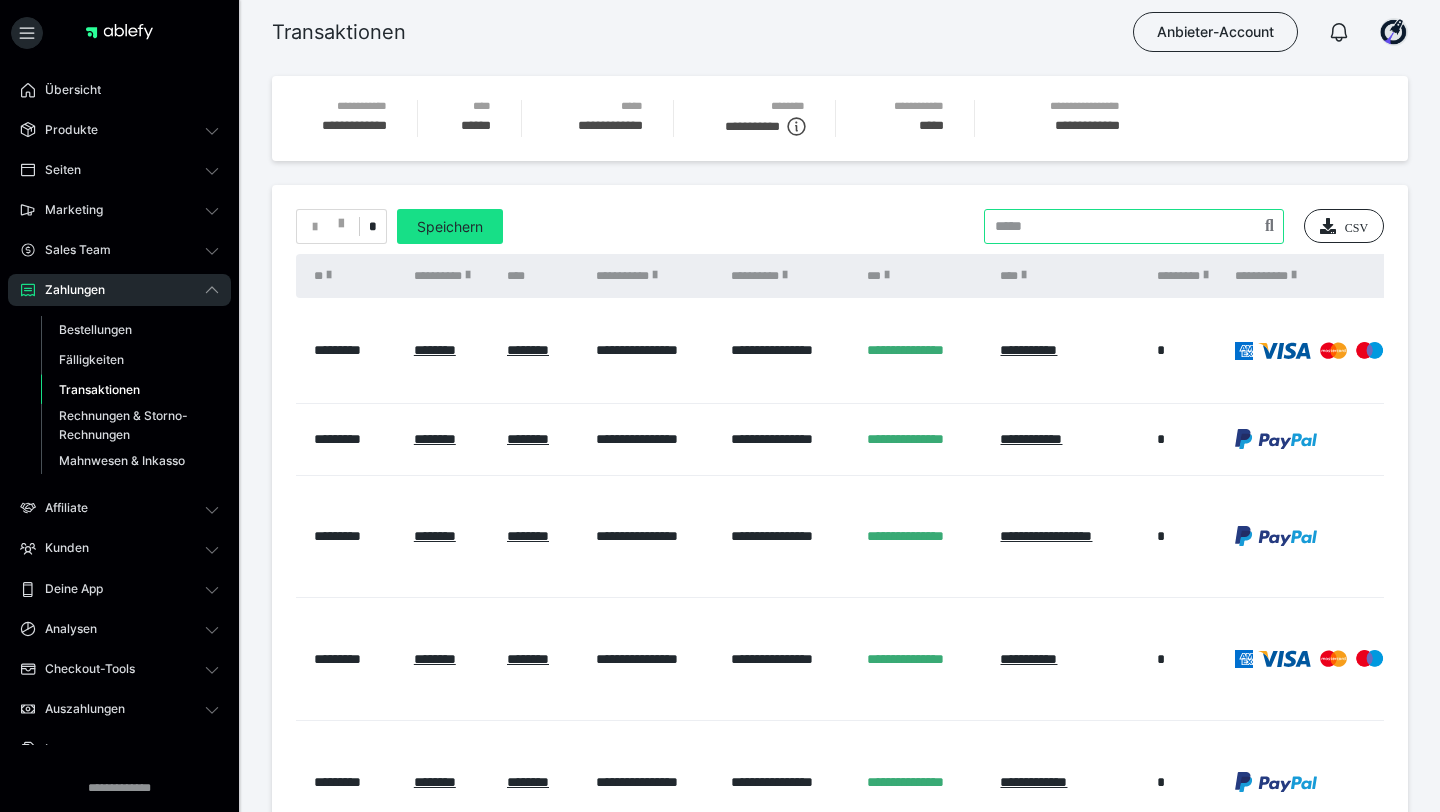 click at bounding box center [1134, 226] 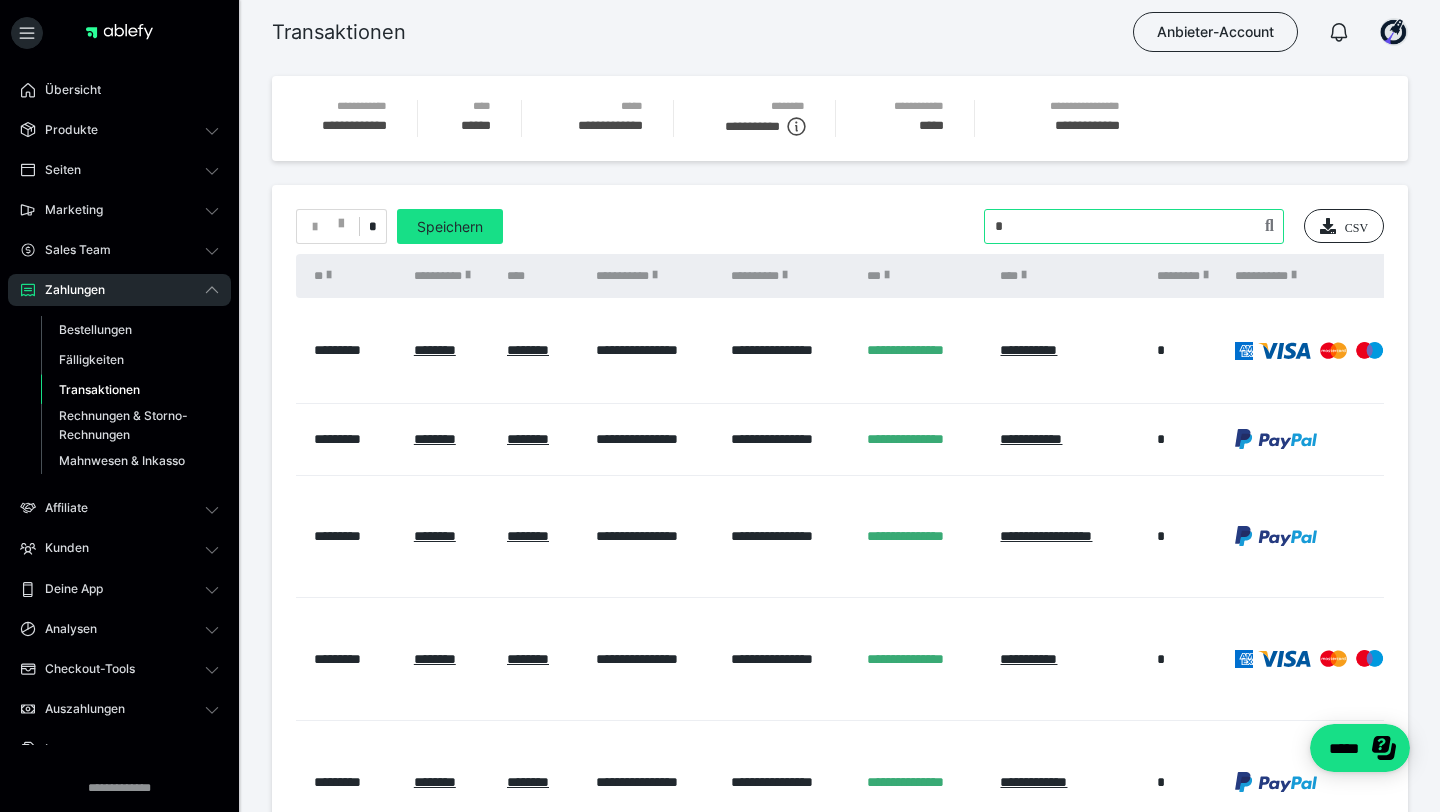 scroll, scrollTop: 0, scrollLeft: 0, axis: both 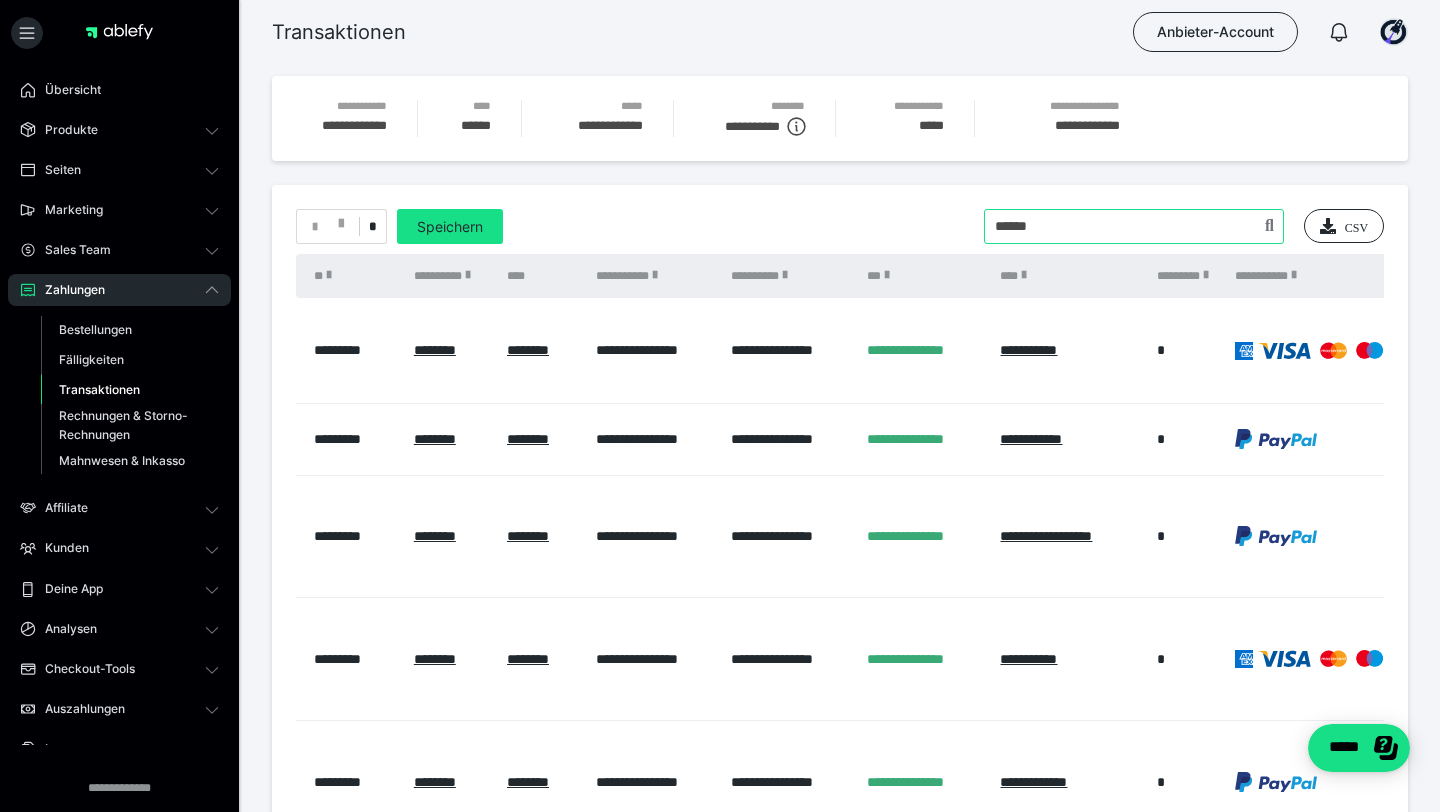 type on "**********" 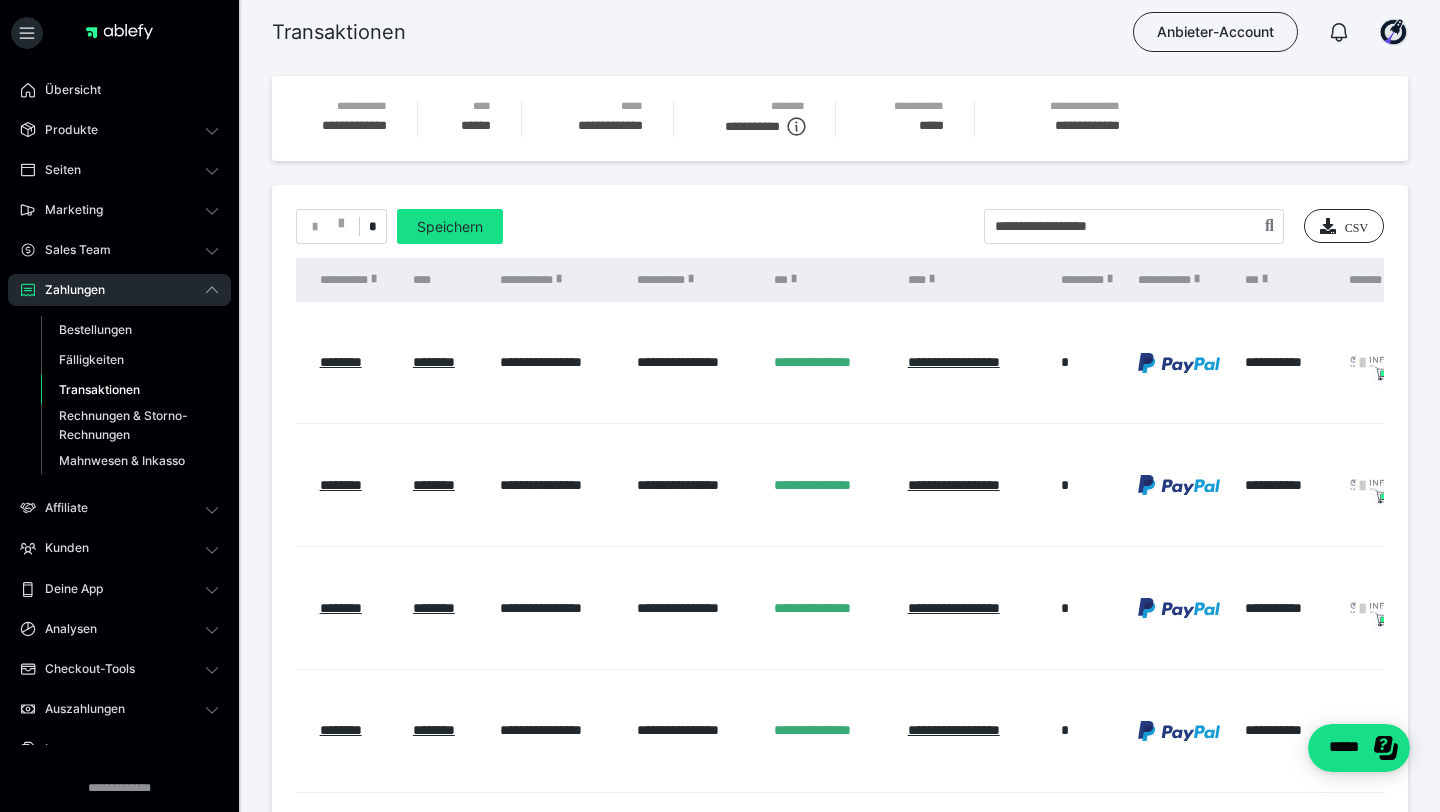scroll, scrollTop: 0, scrollLeft: 0, axis: both 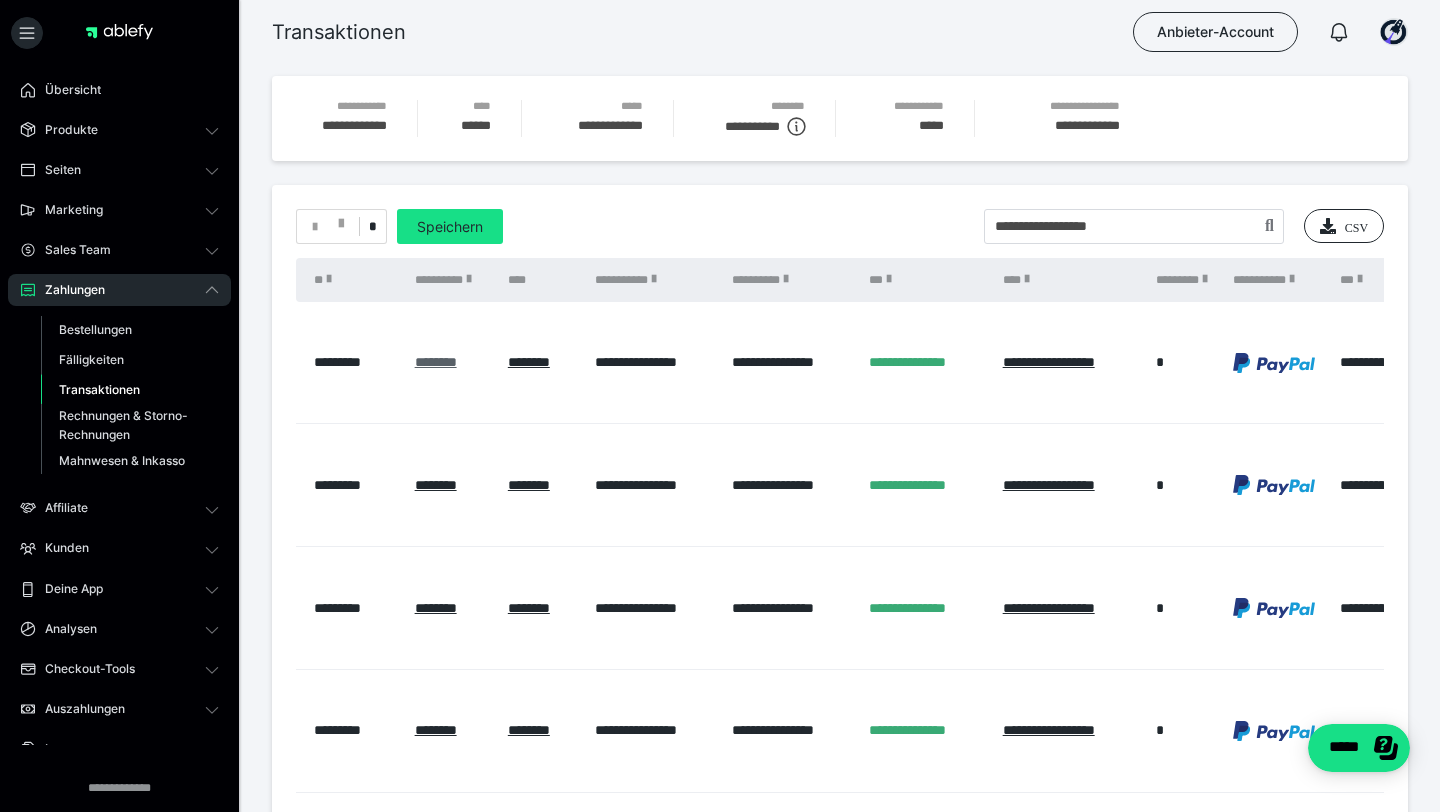 click on "********" at bounding box center (436, 362) 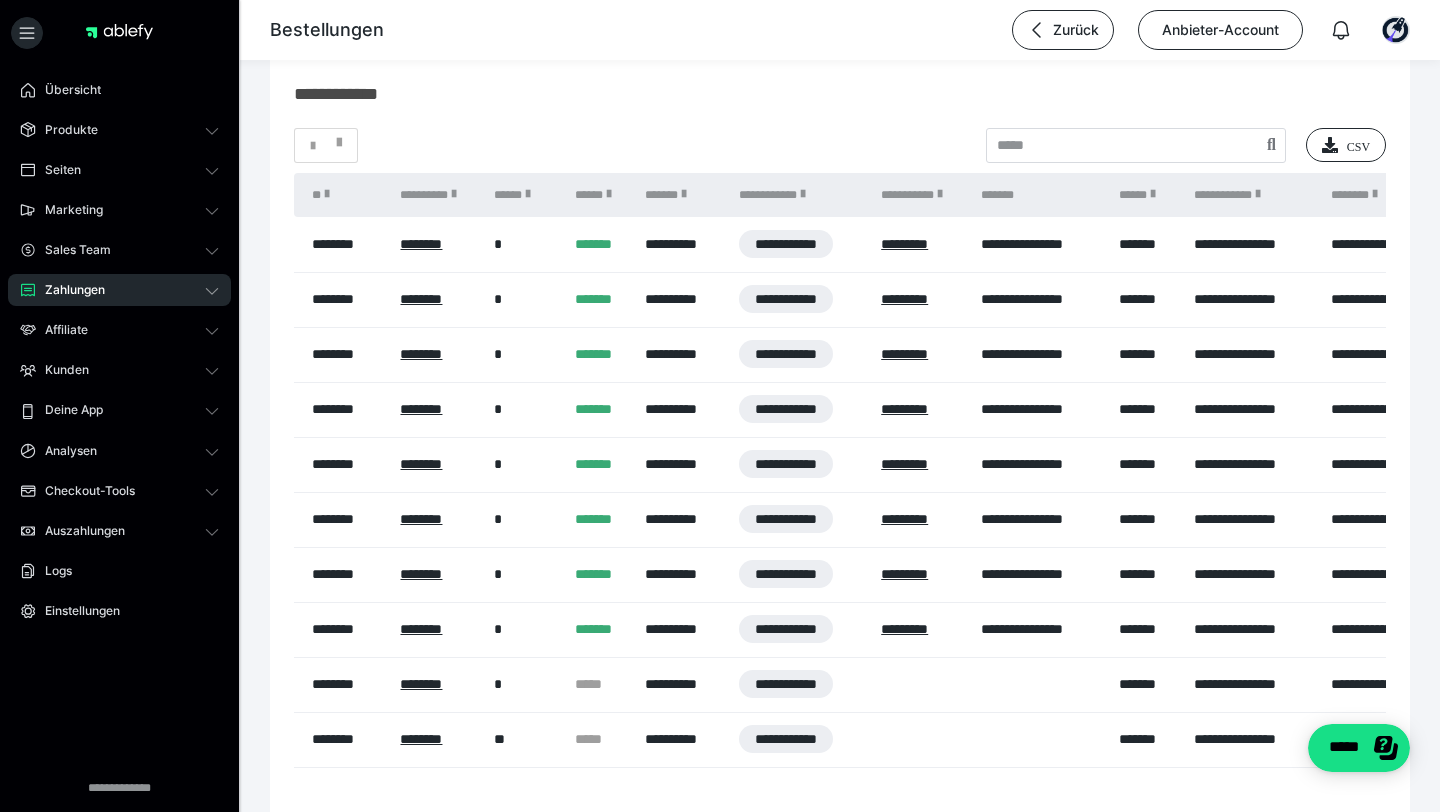 scroll, scrollTop: 1298, scrollLeft: 0, axis: vertical 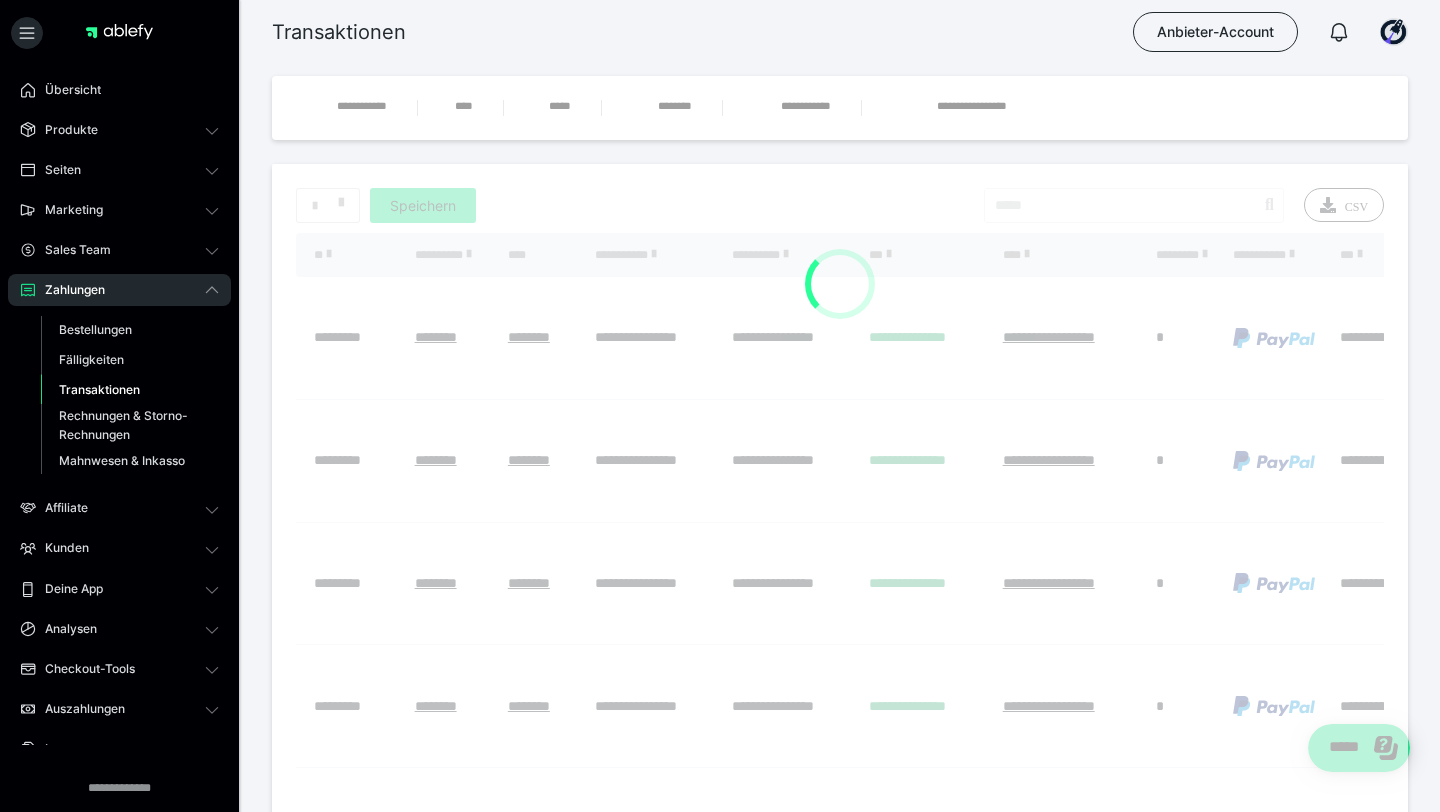 click at bounding box center (840, 723) 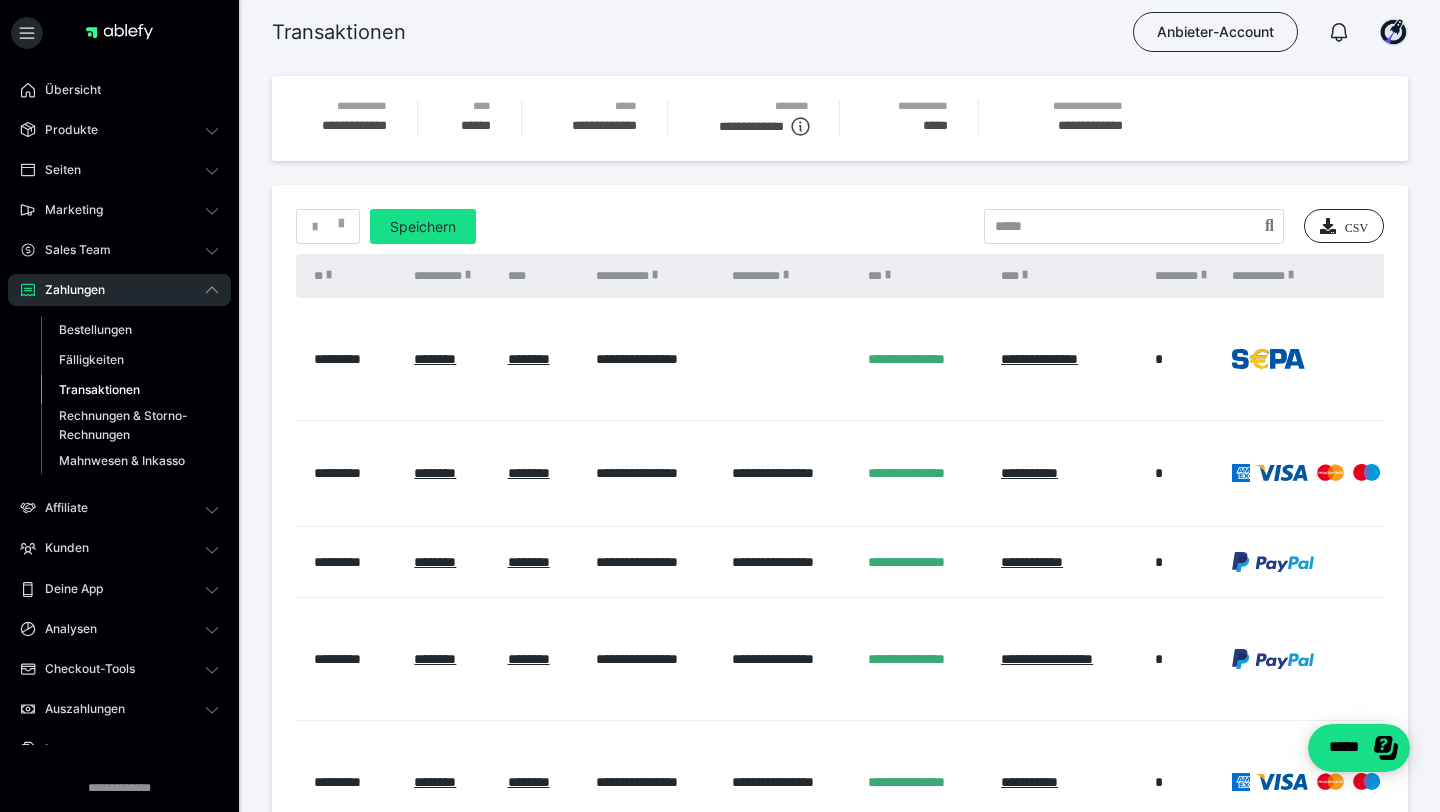 click on "**********" at bounding box center (840, 837) 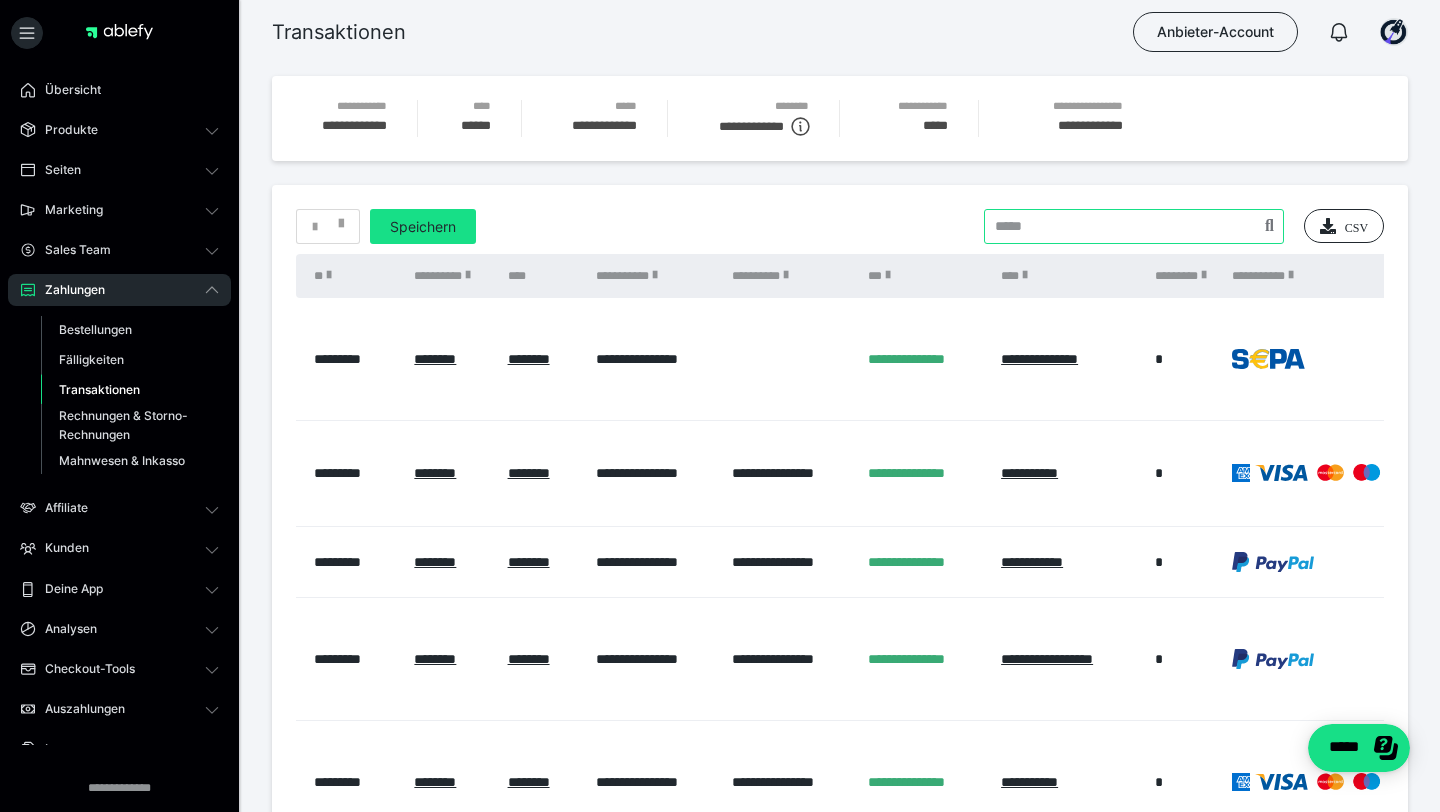 click at bounding box center (1134, 226) 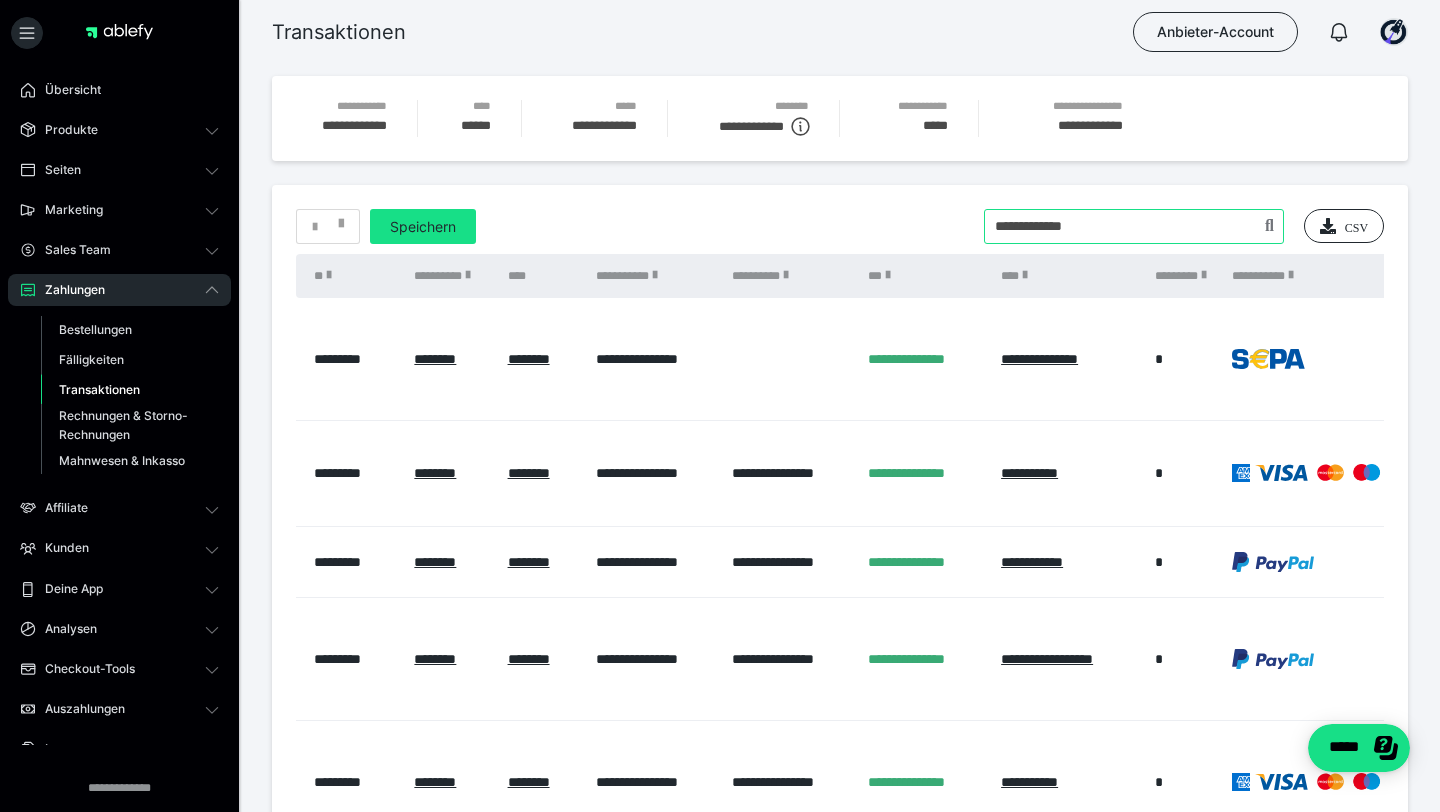 type on "**********" 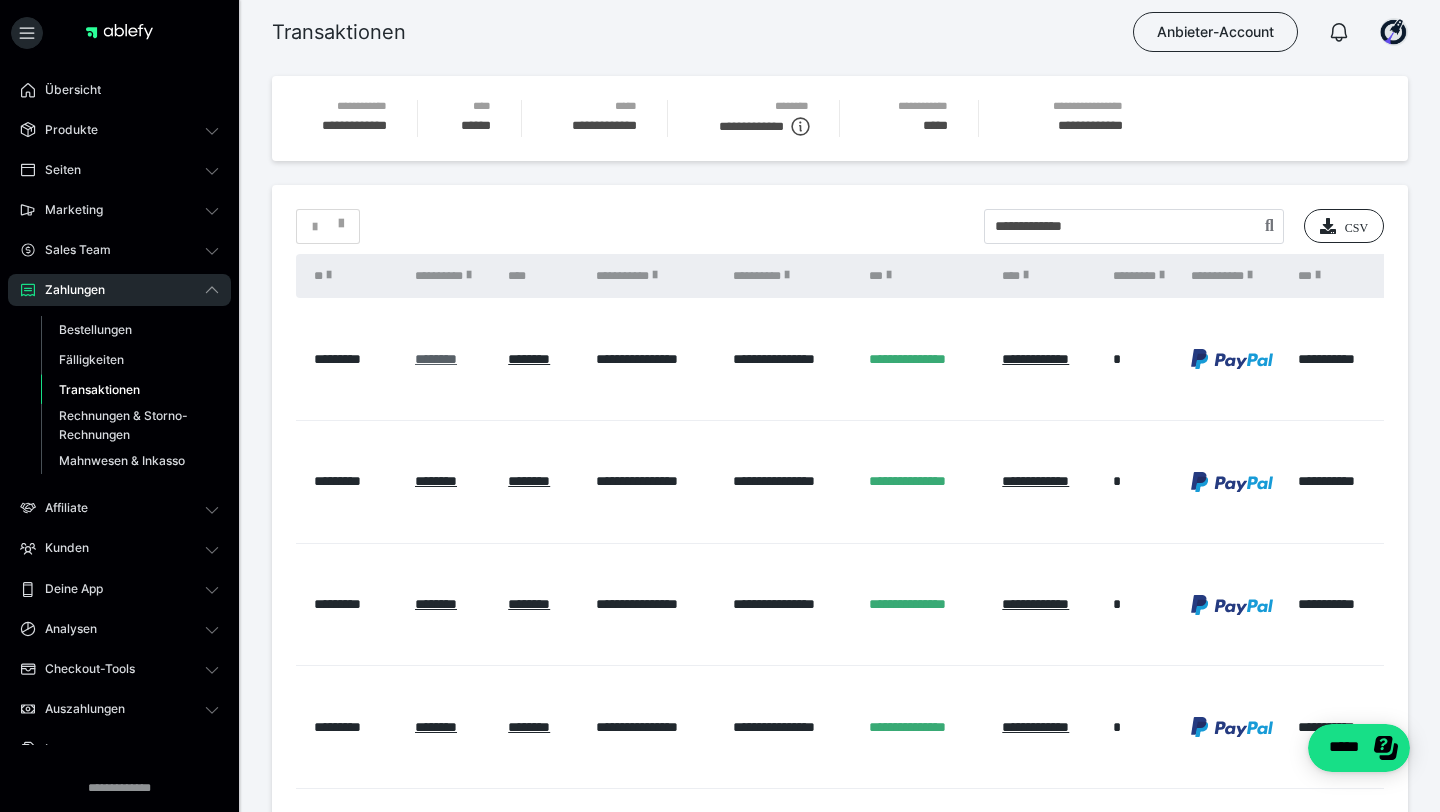 click on "********" at bounding box center [436, 359] 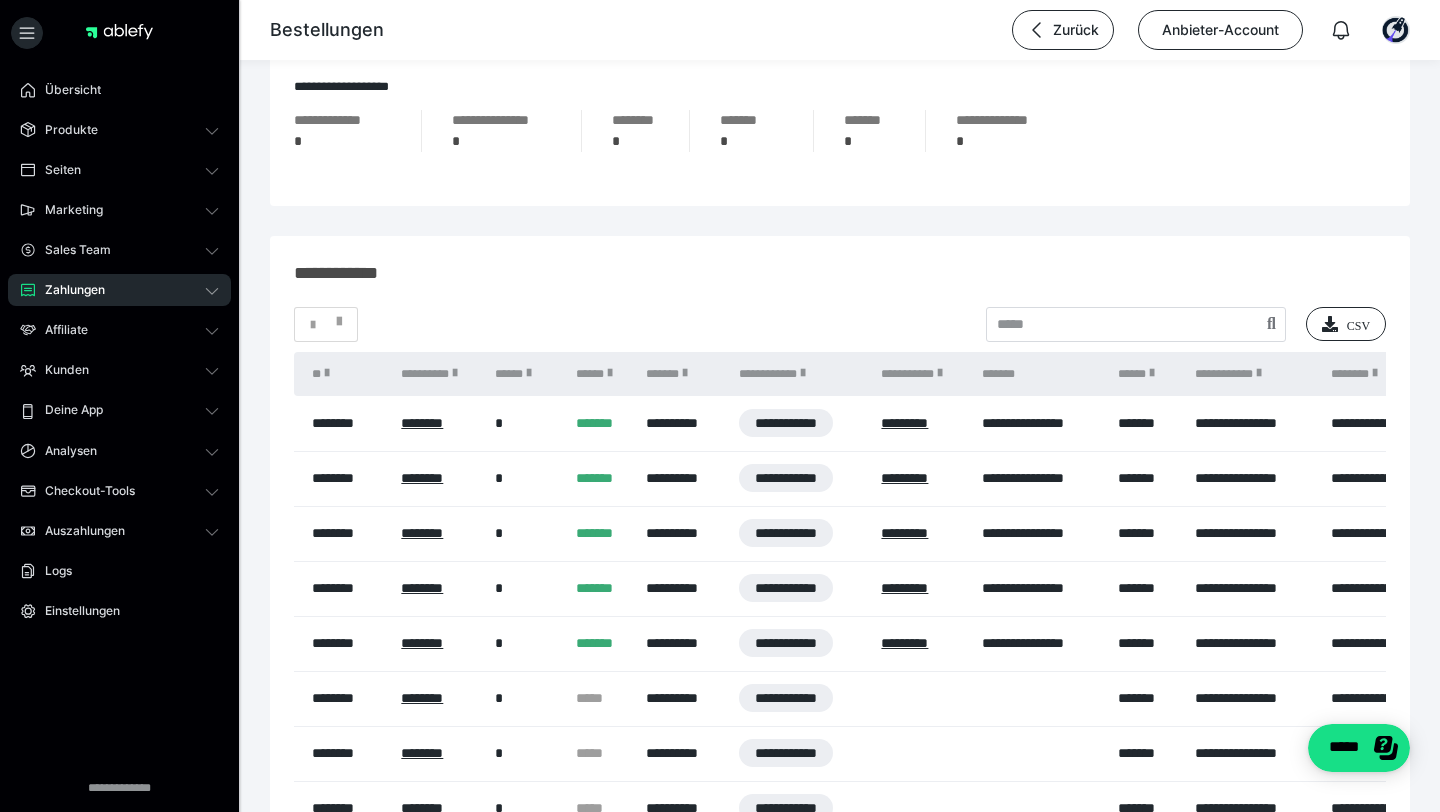 scroll, scrollTop: 1377, scrollLeft: 0, axis: vertical 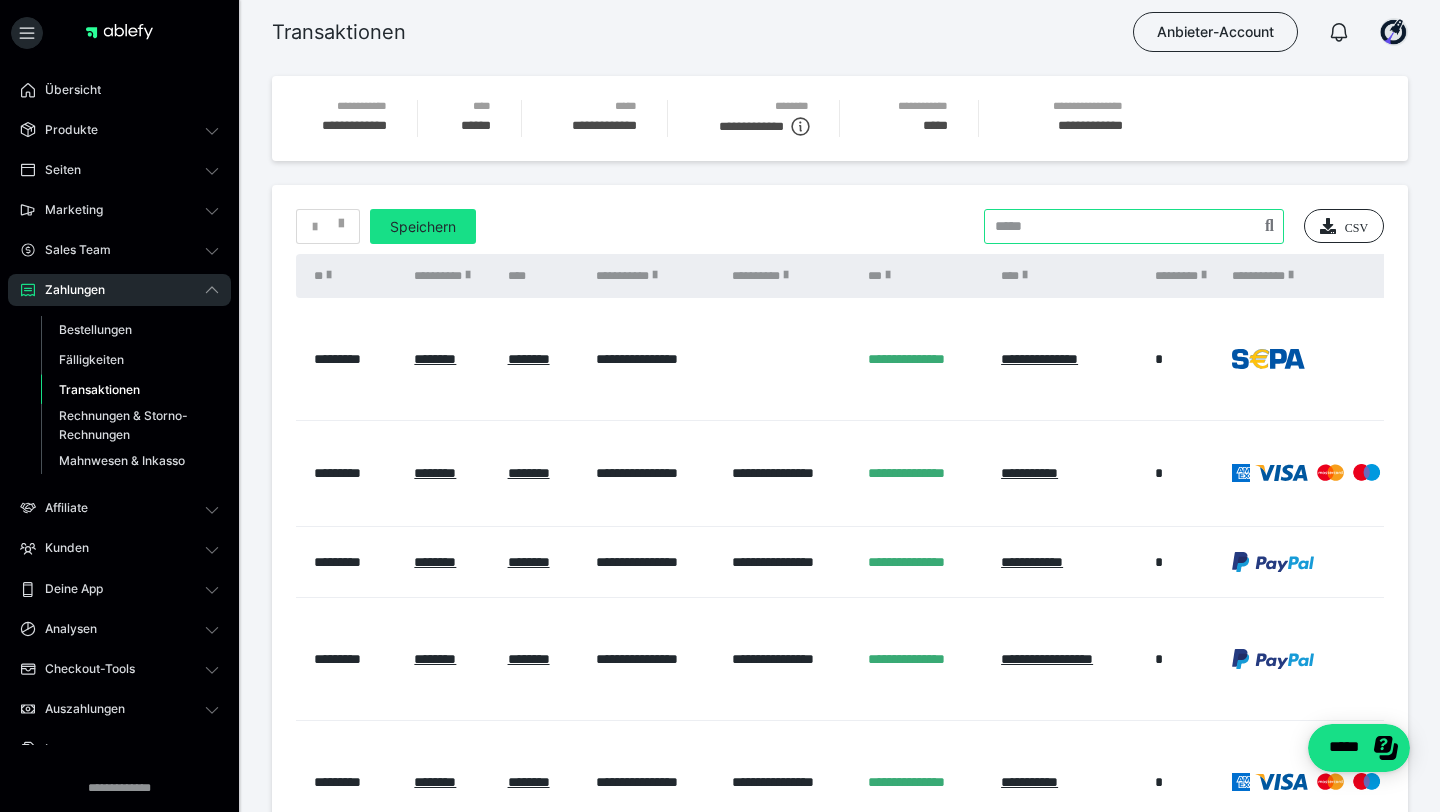 click at bounding box center (1134, 226) 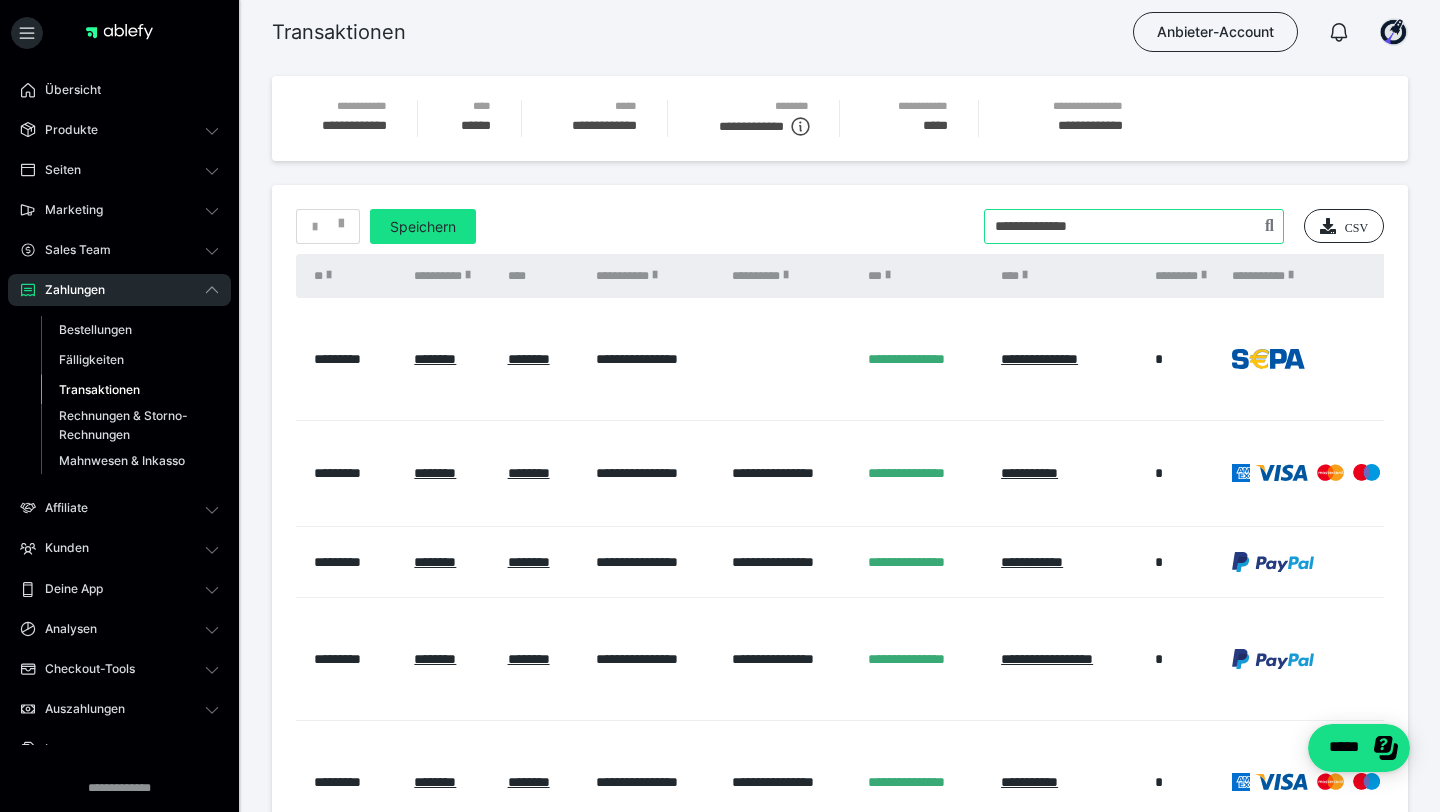 type on "**********" 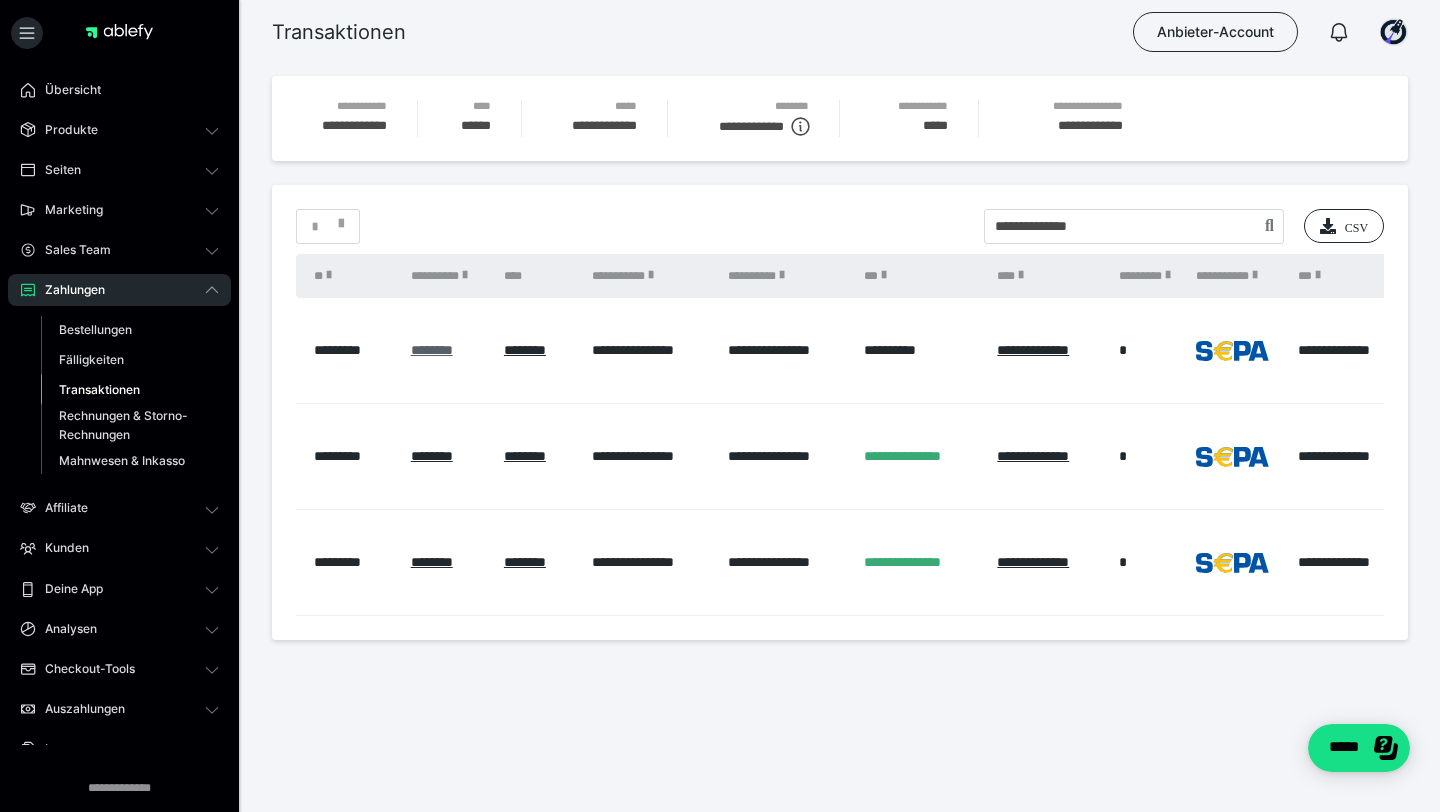 click on "********" at bounding box center (432, 350) 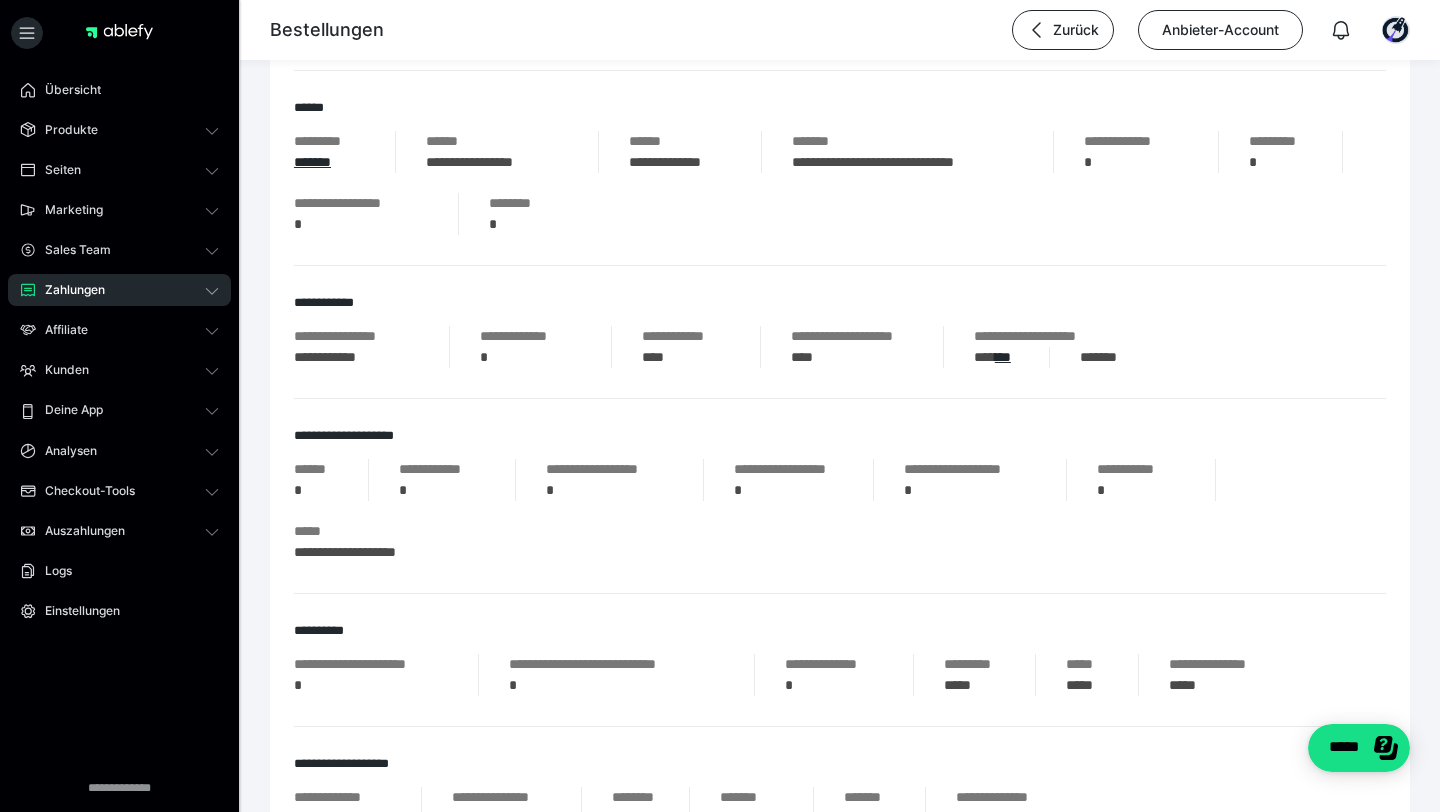 scroll, scrollTop: 1088, scrollLeft: 0, axis: vertical 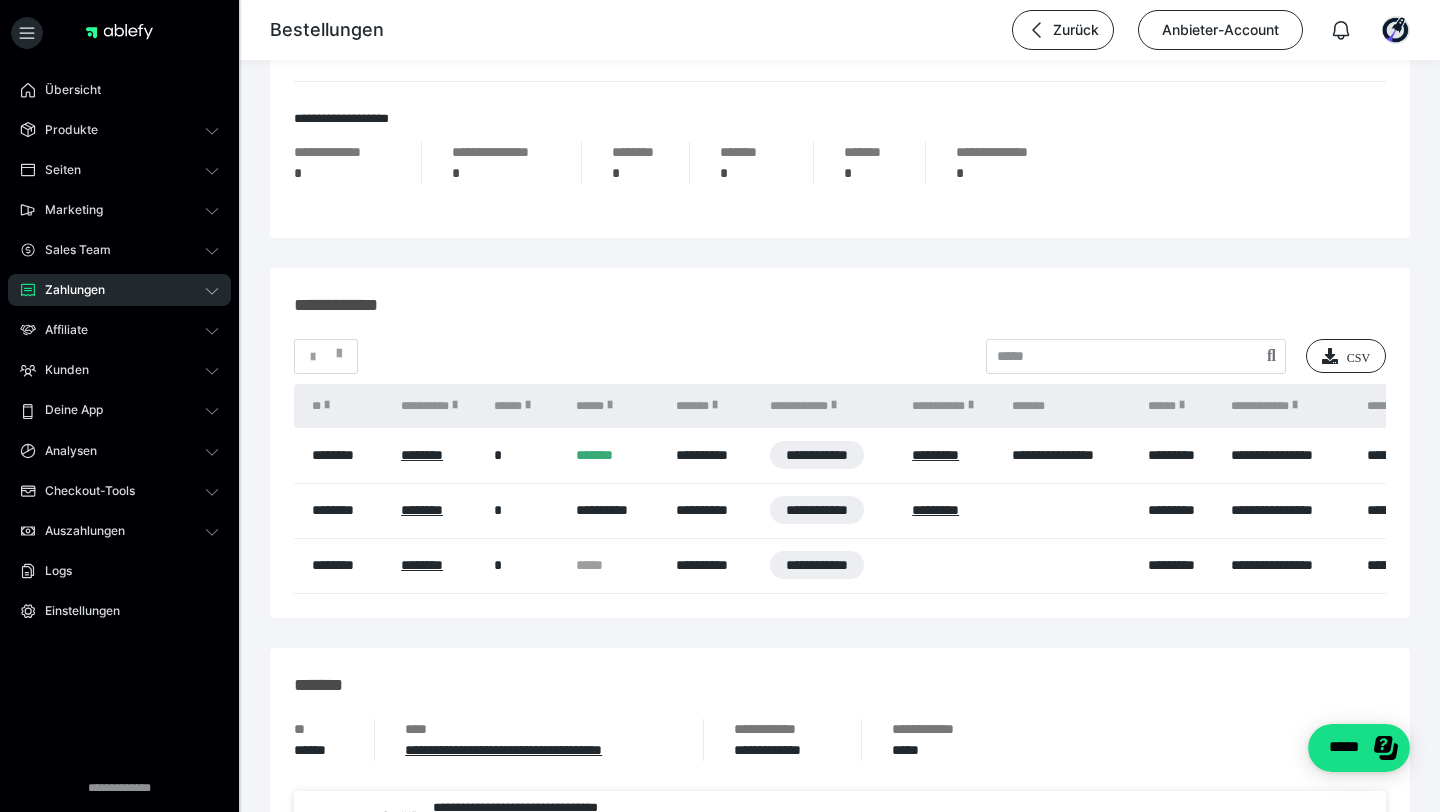 click on "Zahlungen" at bounding box center [68, 290] 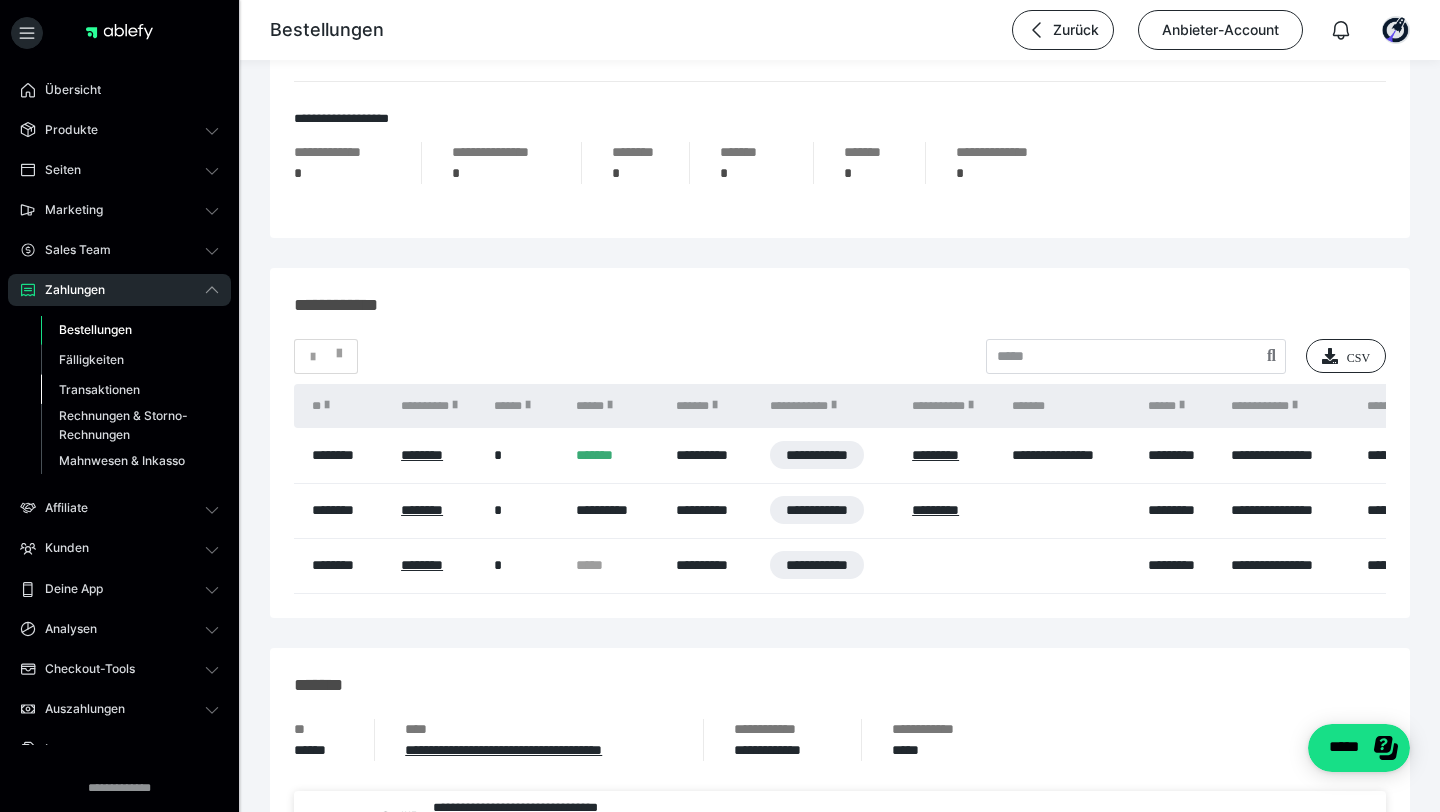 click on "Transaktionen" at bounding box center (99, 389) 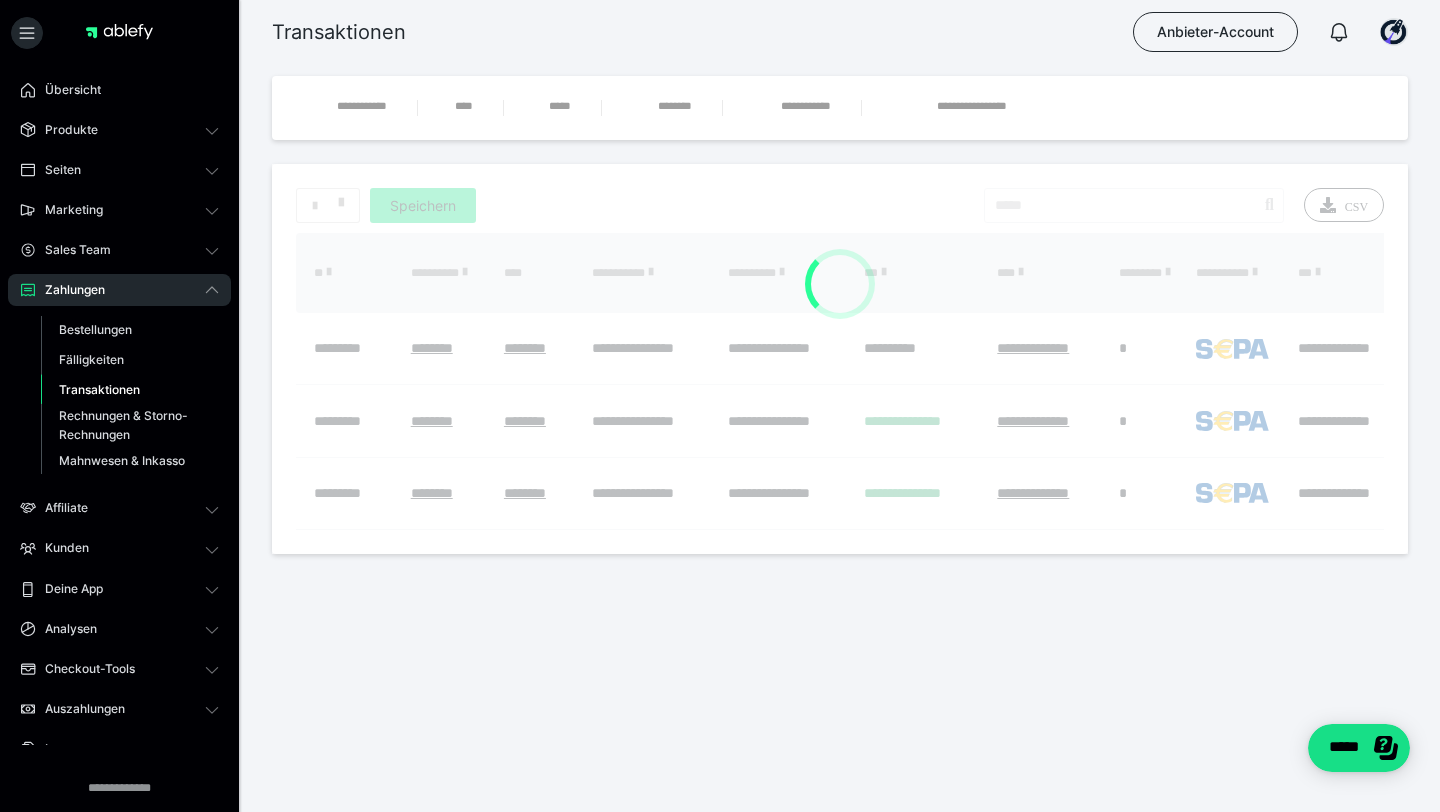 scroll, scrollTop: 0, scrollLeft: 0, axis: both 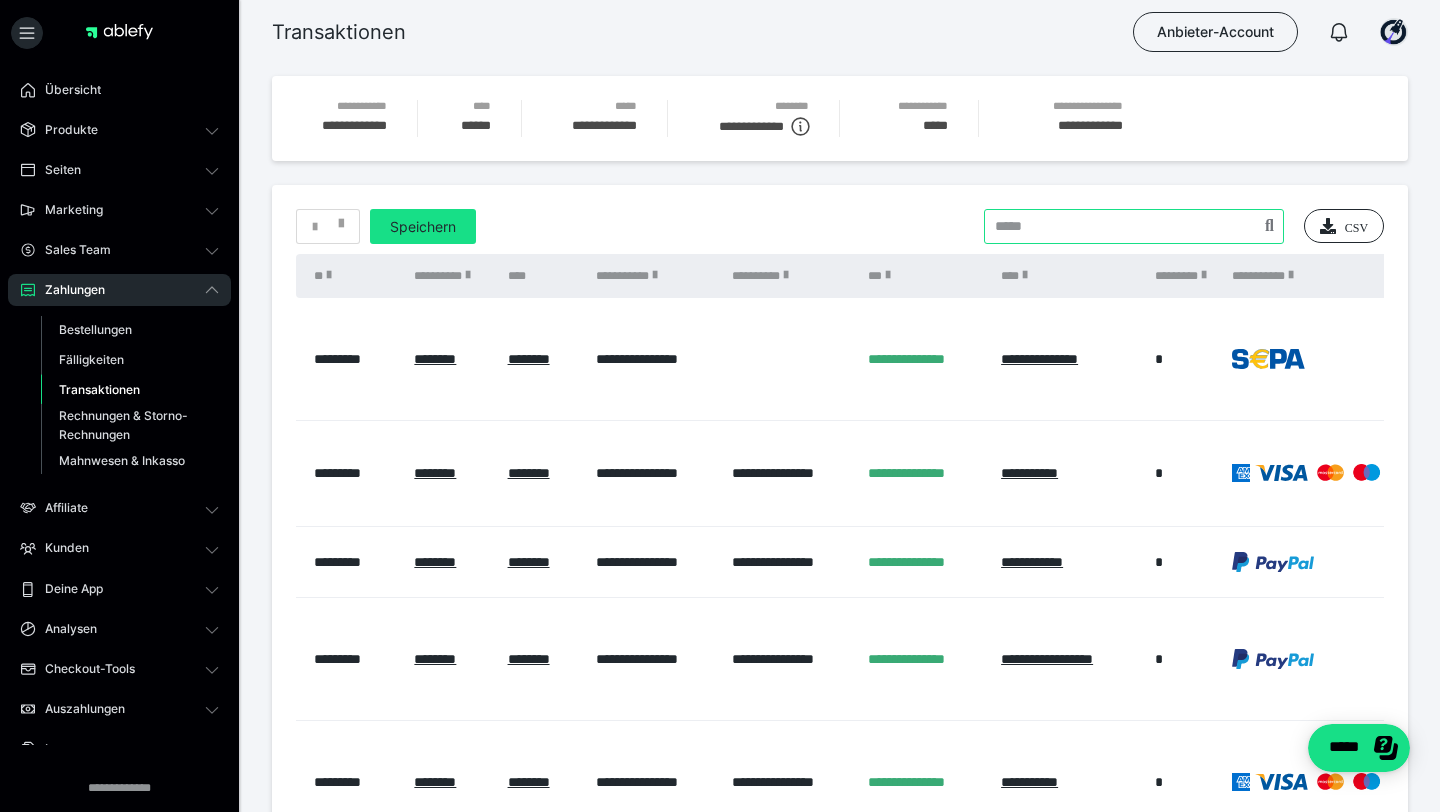 click at bounding box center [1134, 226] 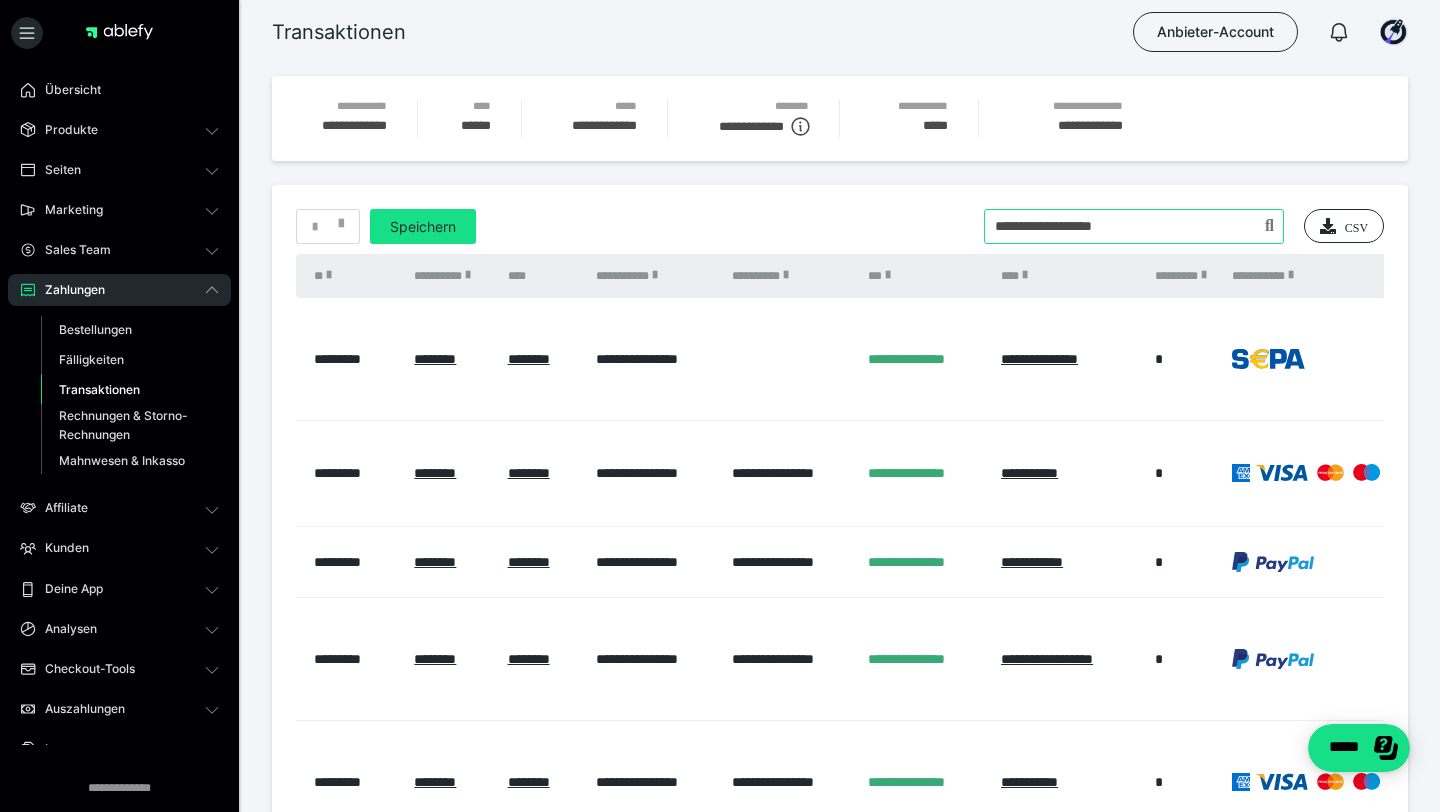 type on "**********" 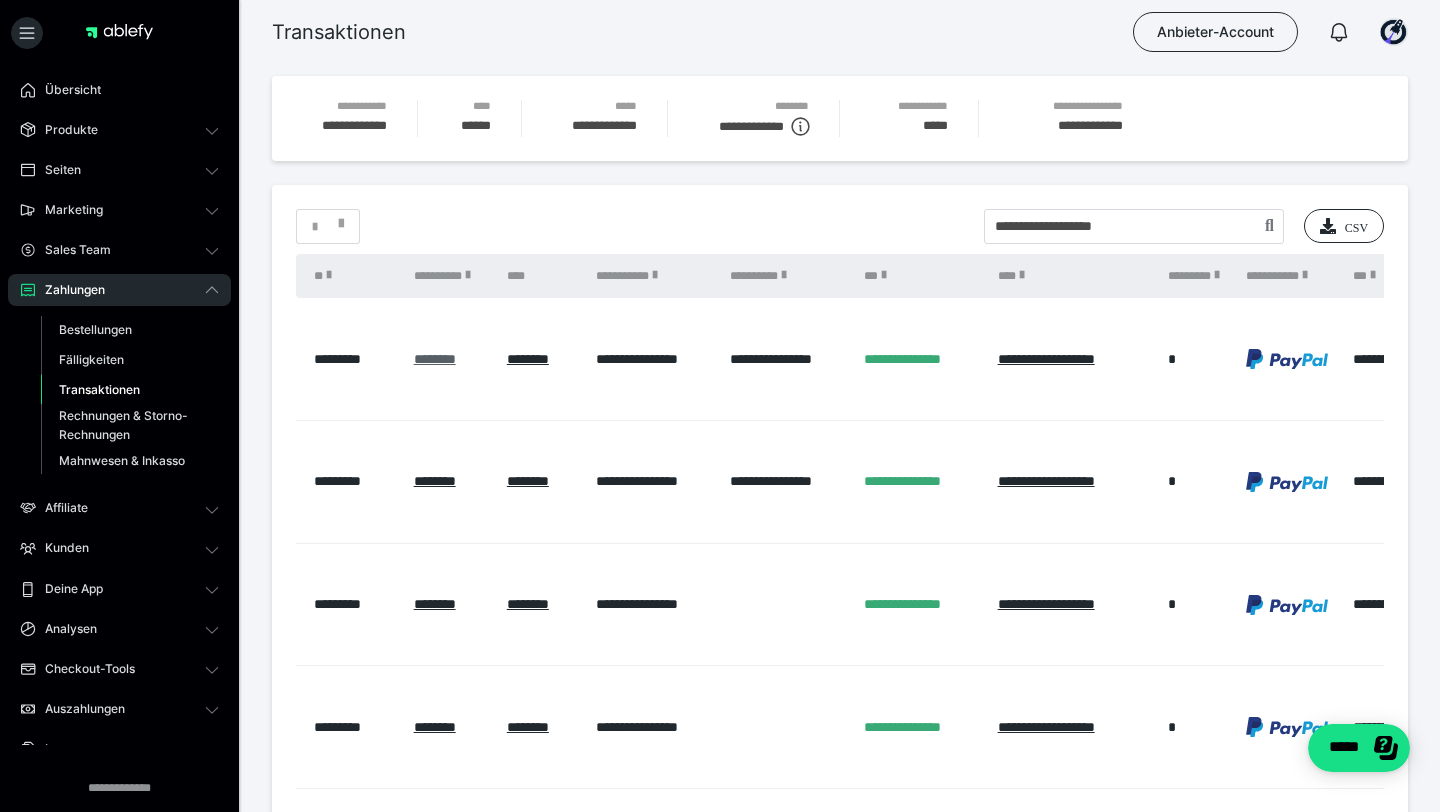 click on "********" at bounding box center [435, 359] 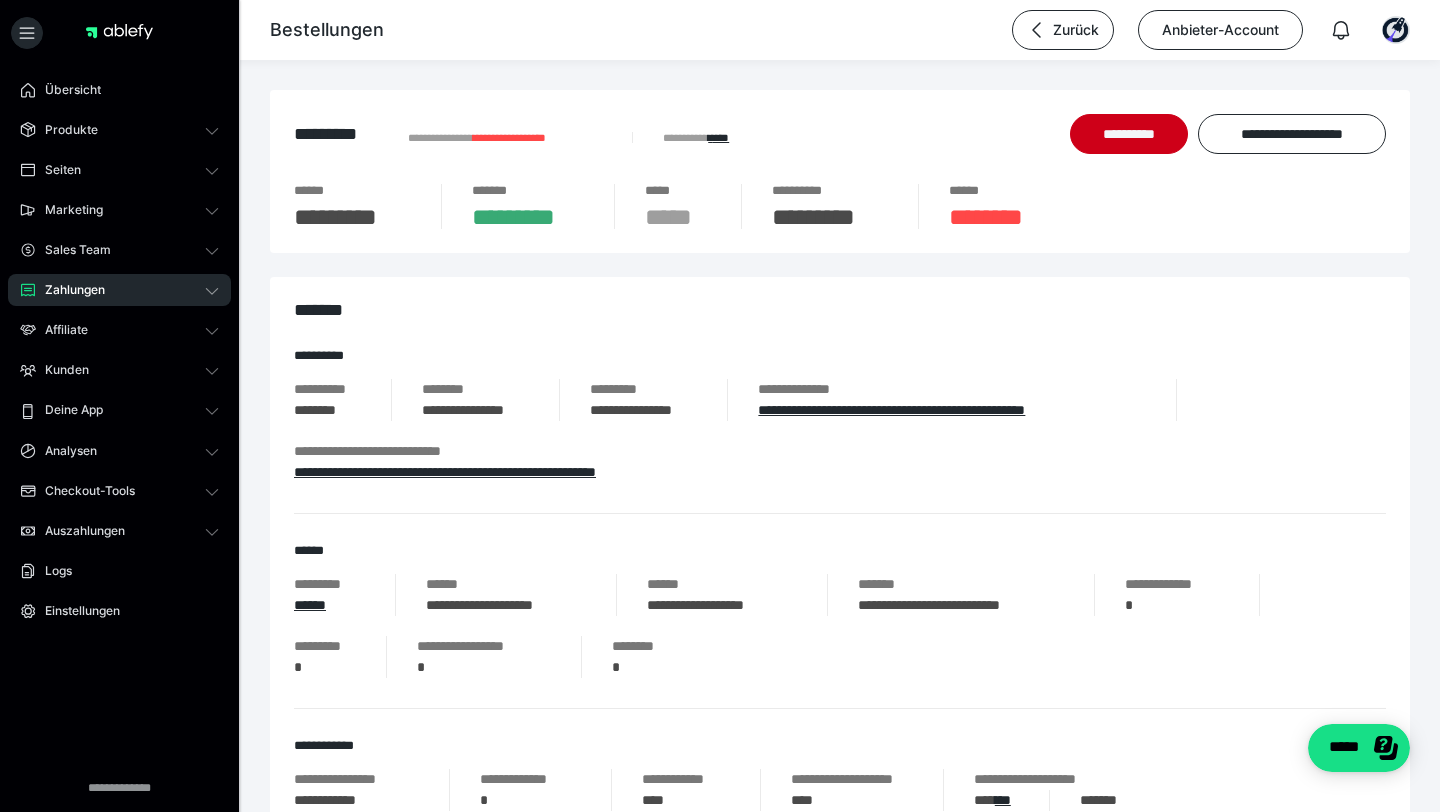 drag, startPoint x: 867, startPoint y: 618, endPoint x: 1044, endPoint y: 617, distance: 177.00282 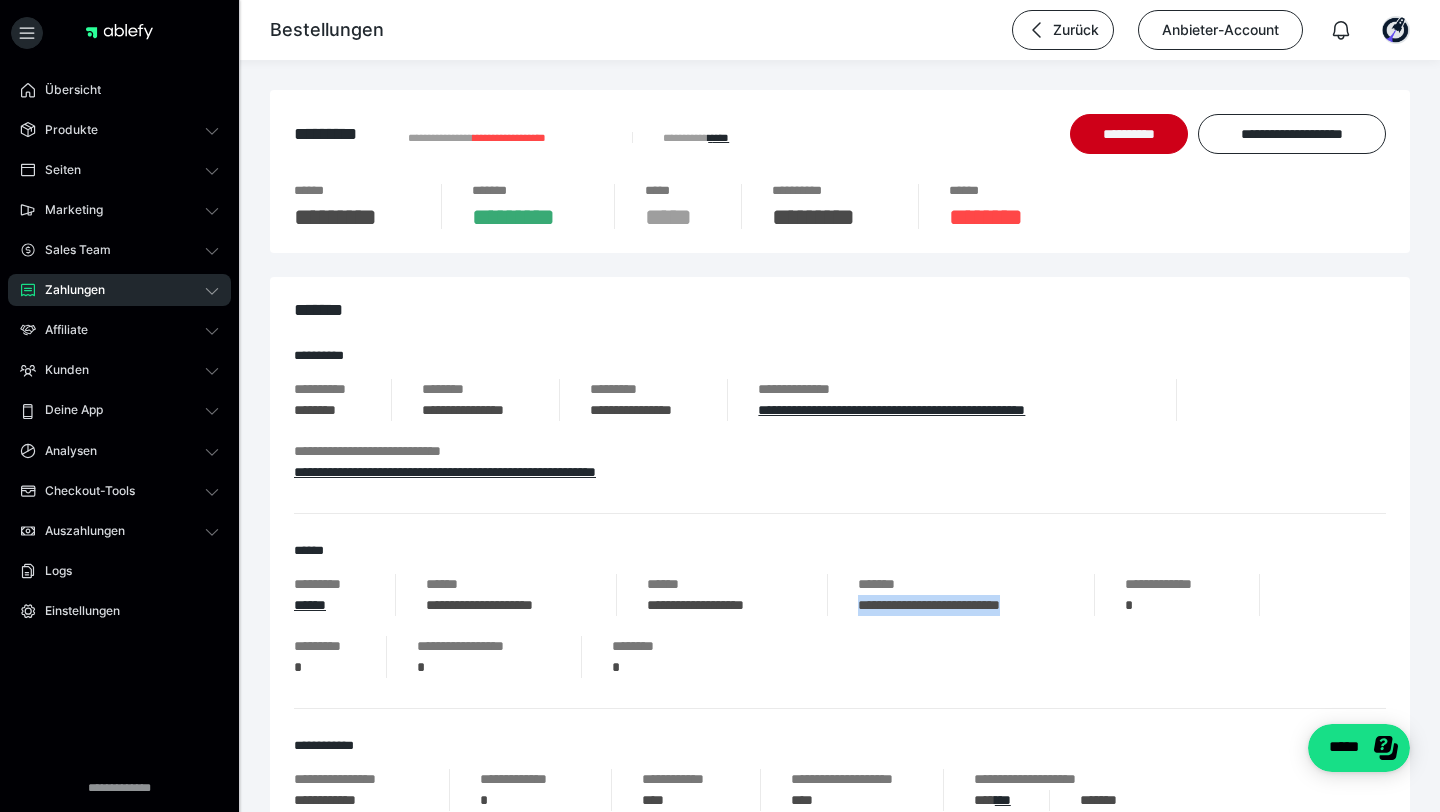 drag, startPoint x: 856, startPoint y: 604, endPoint x: 1089, endPoint y: 604, distance: 233 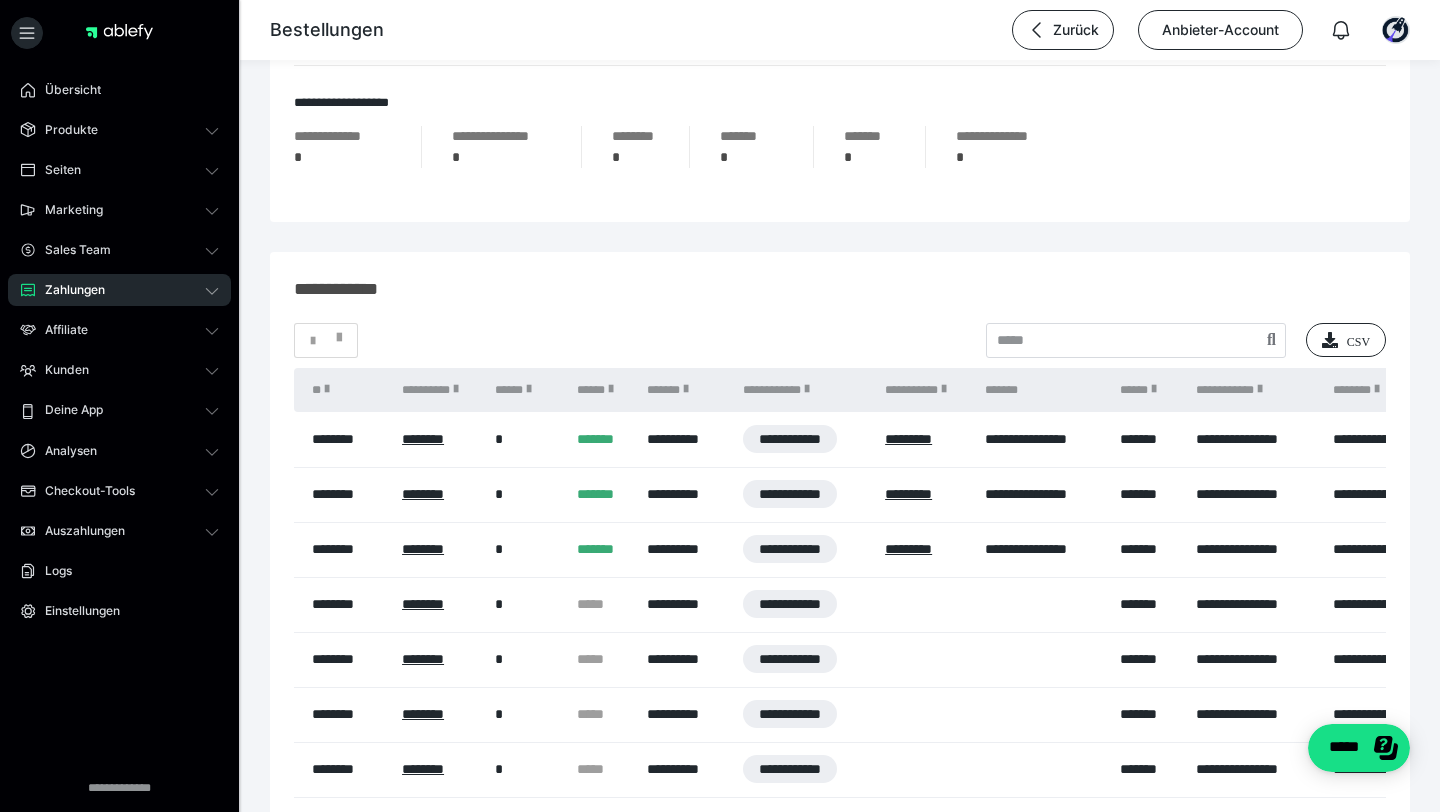 scroll, scrollTop: 0, scrollLeft: 0, axis: both 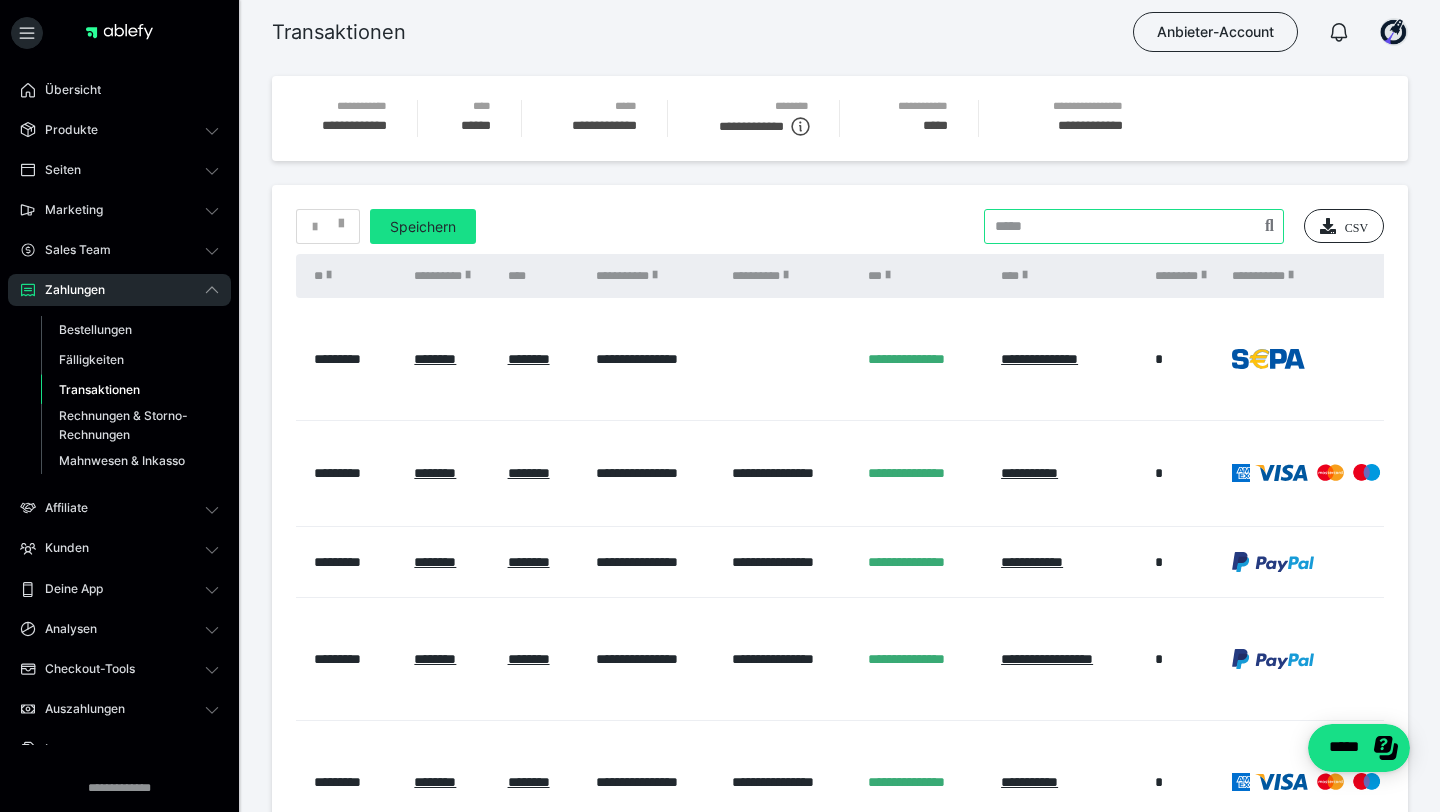 click at bounding box center (1134, 226) 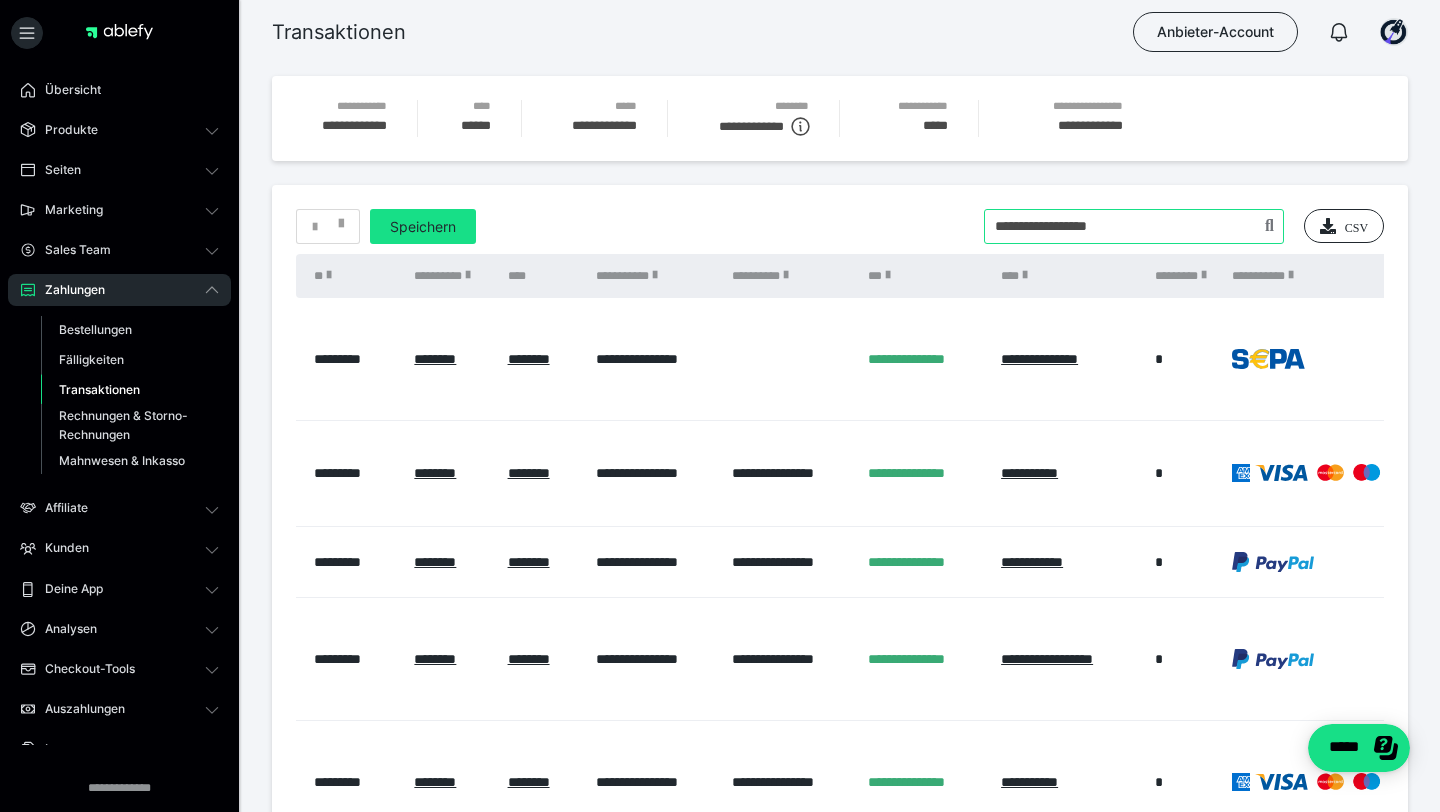 type on "**********" 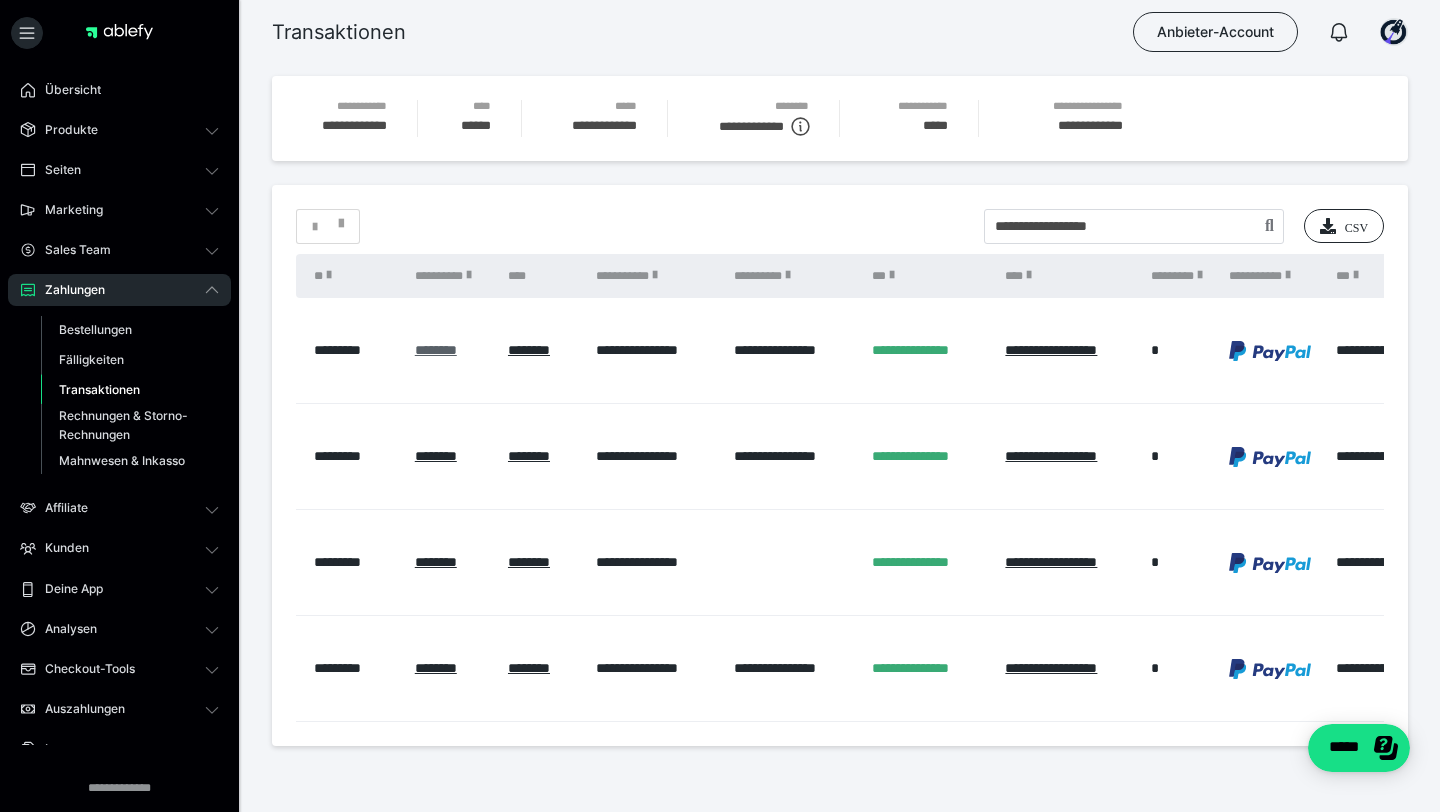click on "********" at bounding box center (436, 350) 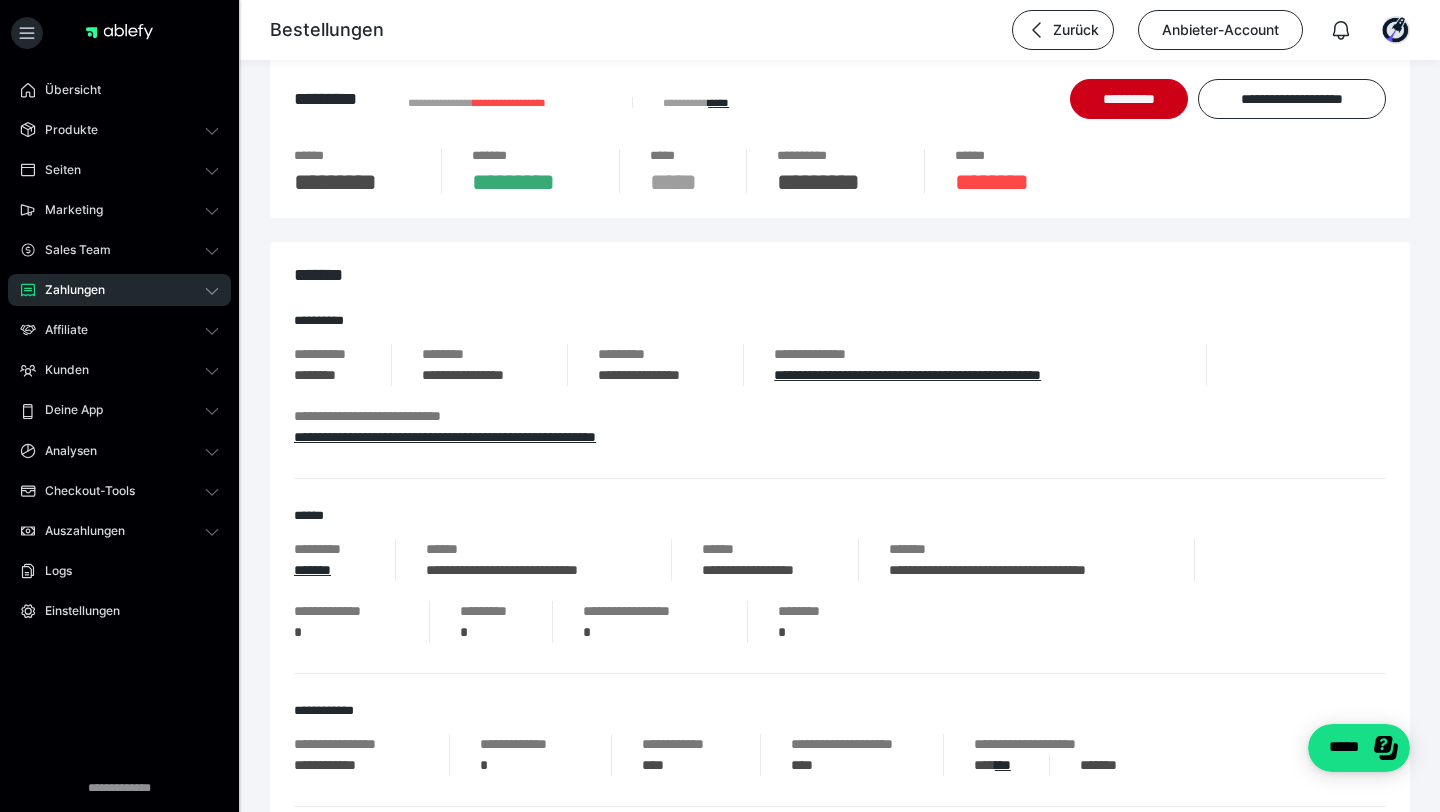scroll, scrollTop: 98, scrollLeft: 0, axis: vertical 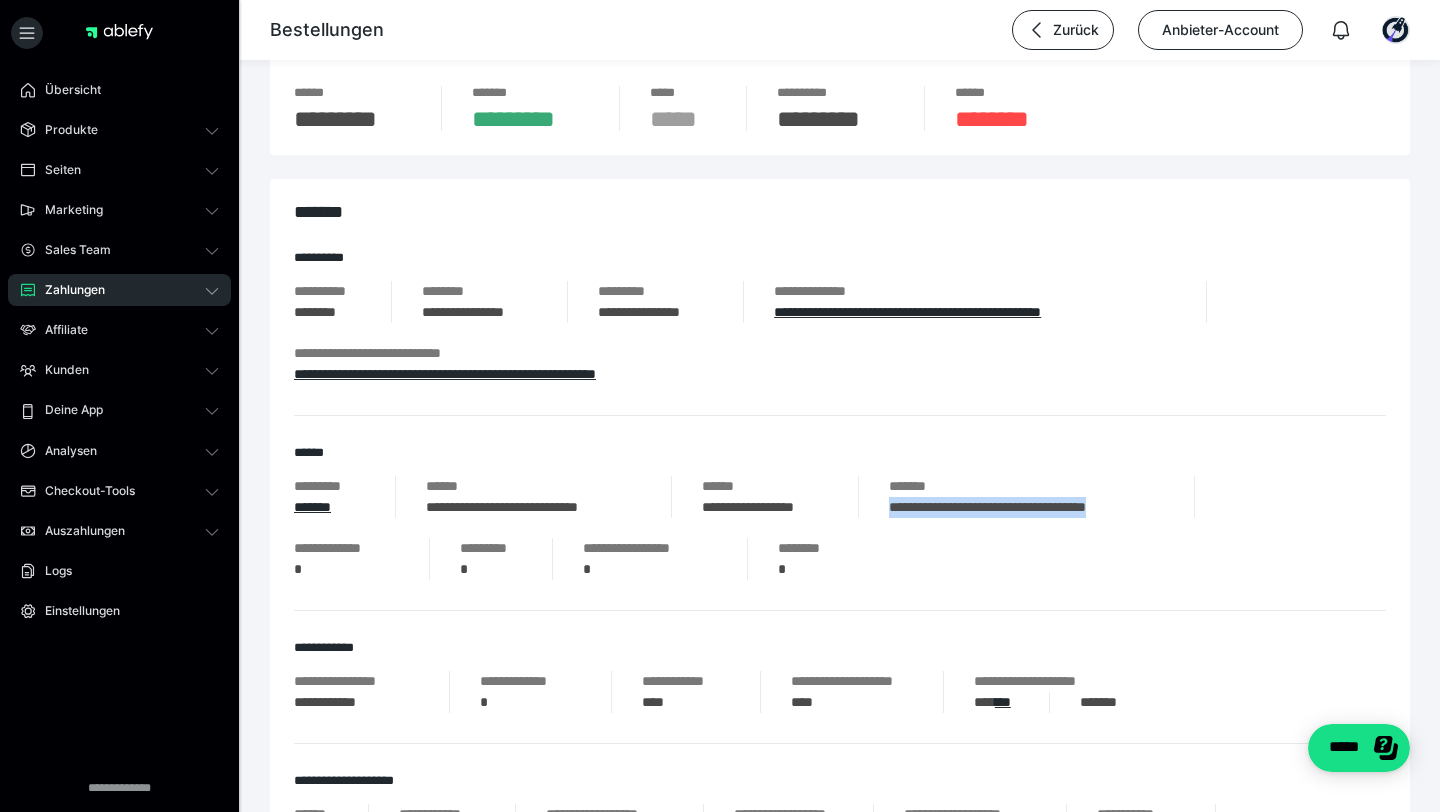 drag, startPoint x: 886, startPoint y: 514, endPoint x: 1203, endPoint y: 517, distance: 317.0142 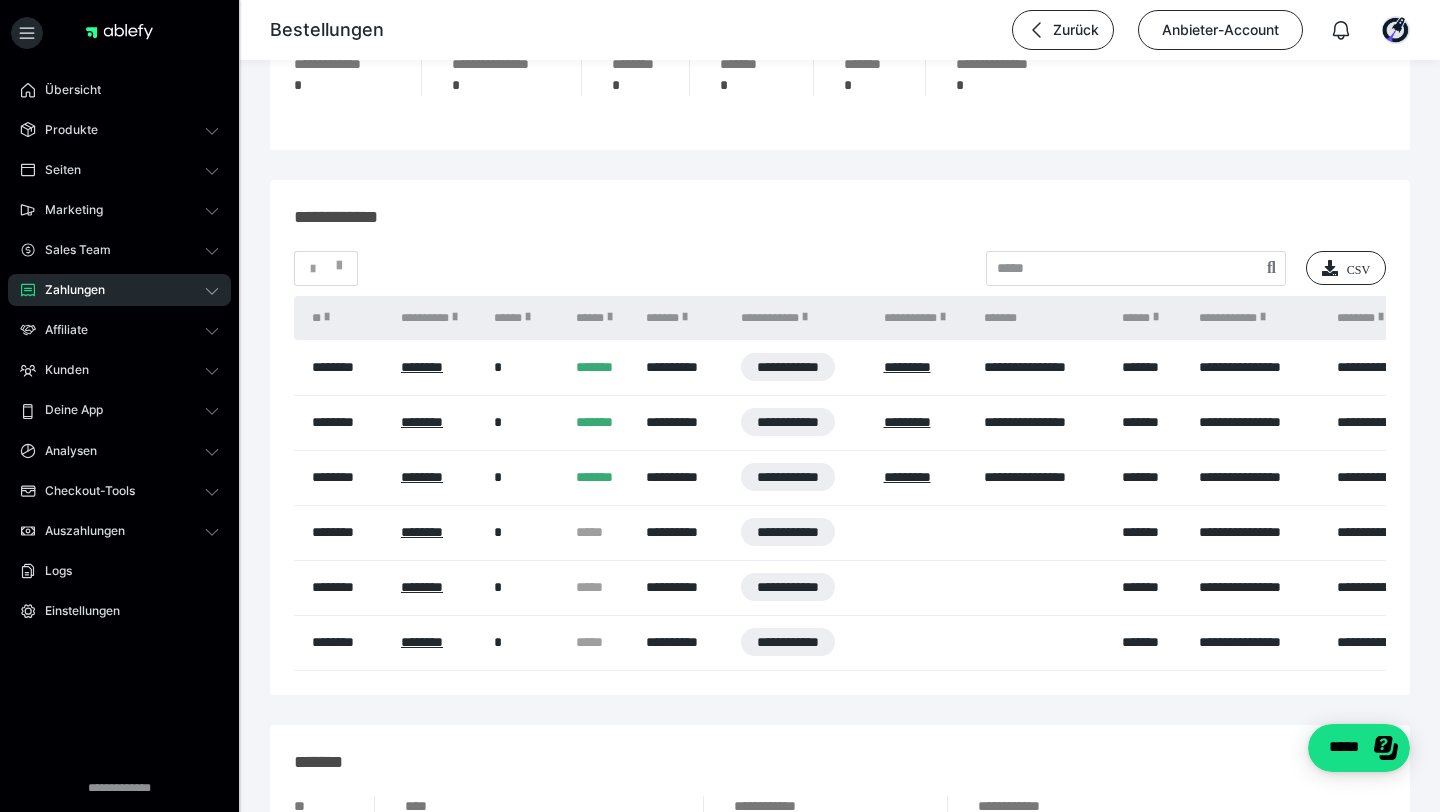 scroll, scrollTop: 1335, scrollLeft: 0, axis: vertical 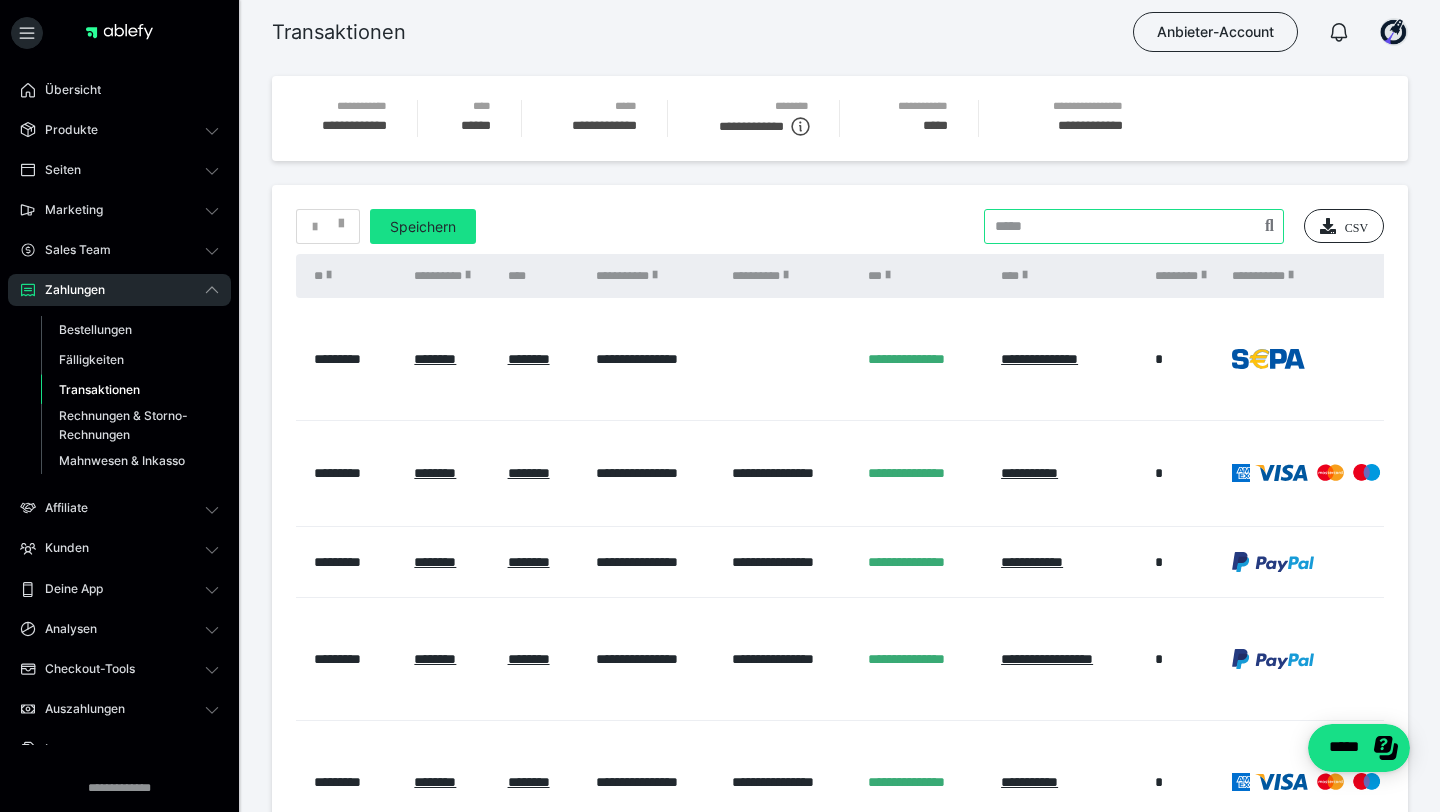 click at bounding box center [1134, 226] 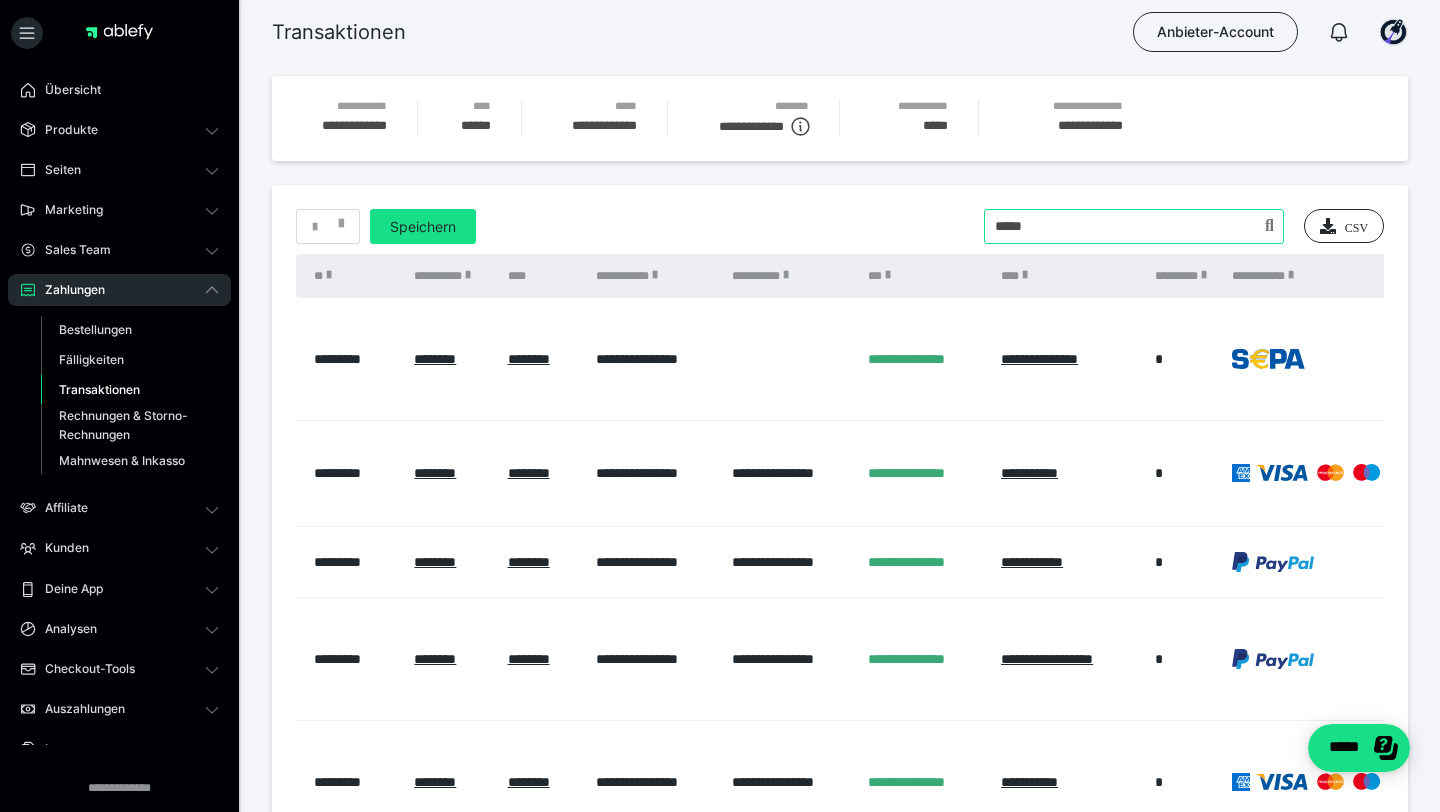 type on "*****" 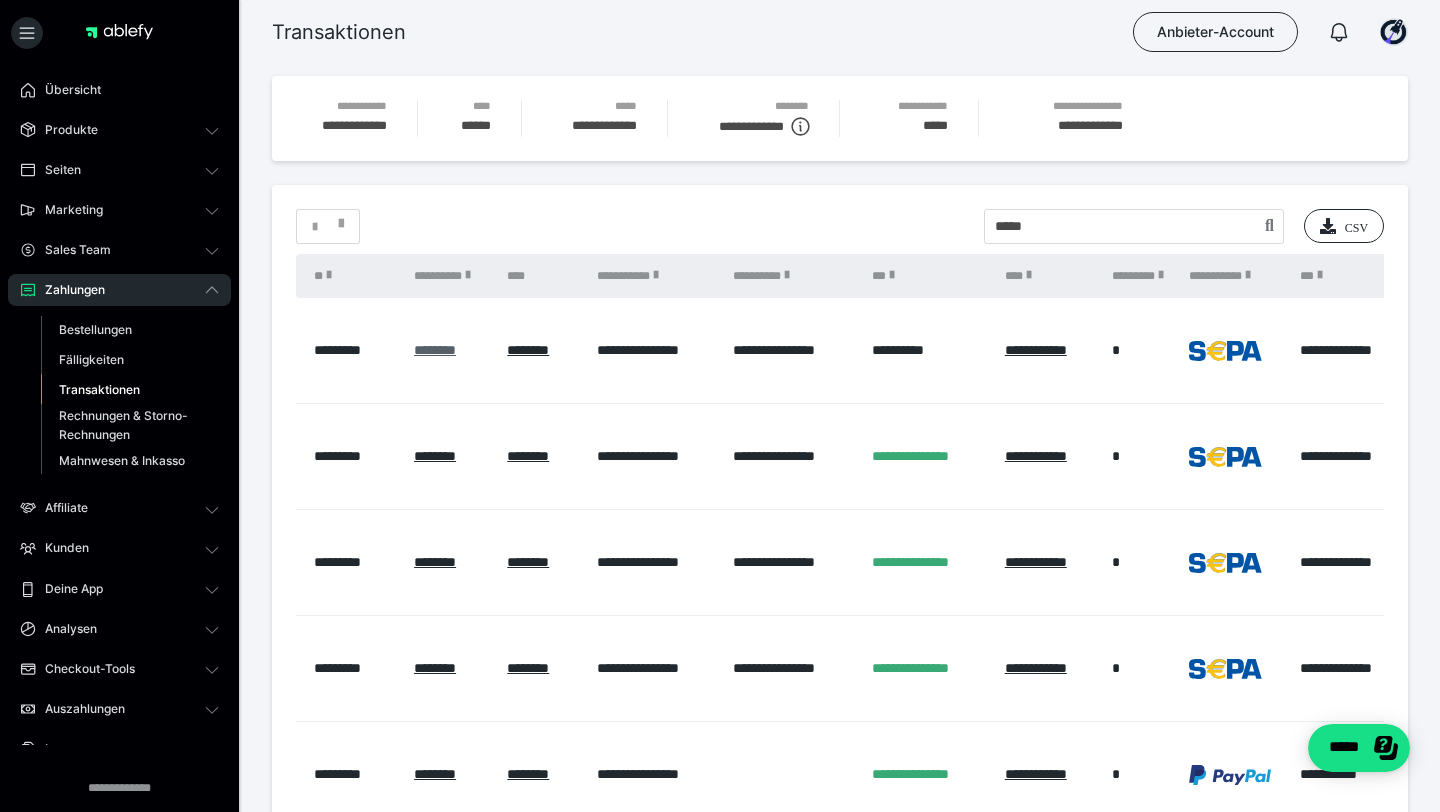 click on "********" at bounding box center [435, 350] 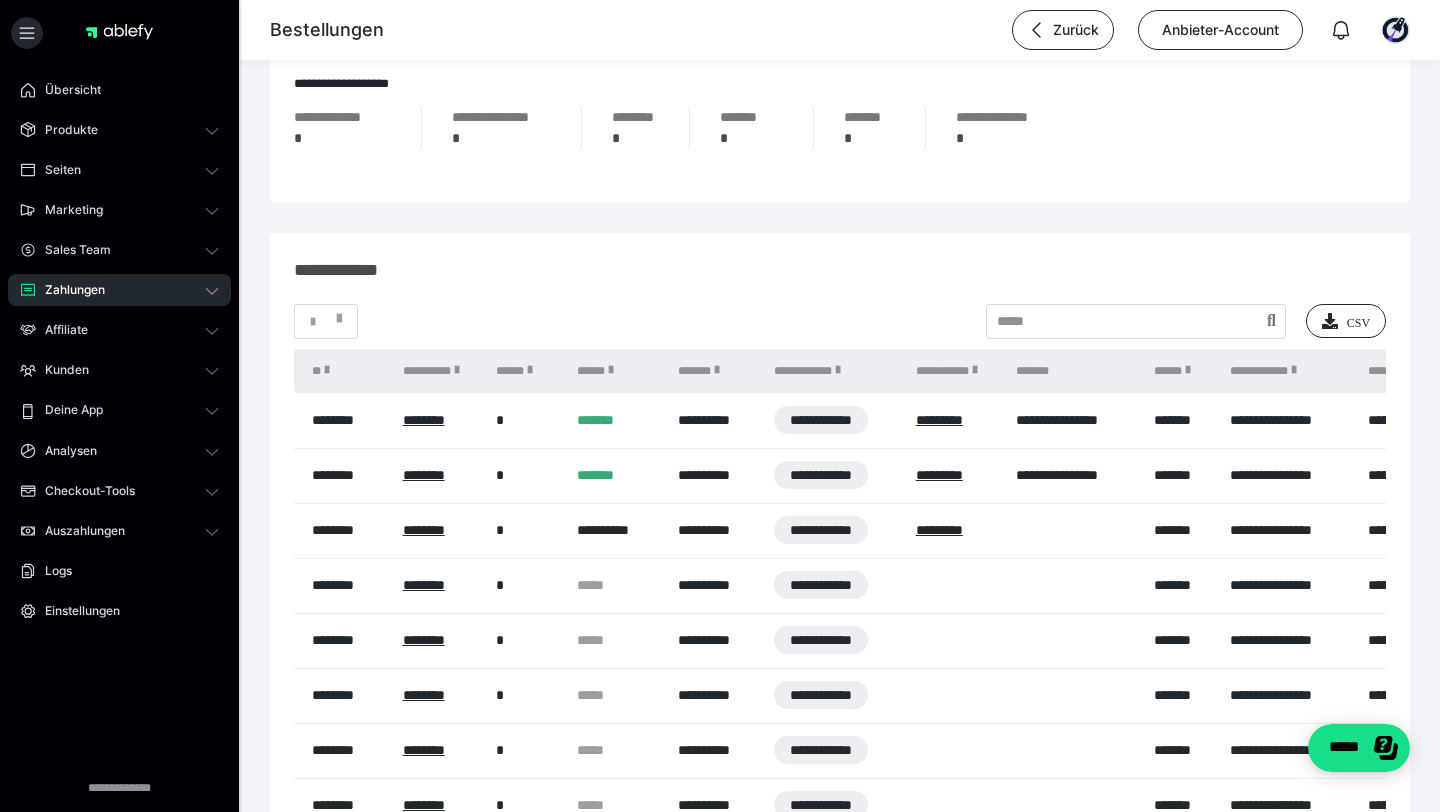 scroll, scrollTop: 0, scrollLeft: 0, axis: both 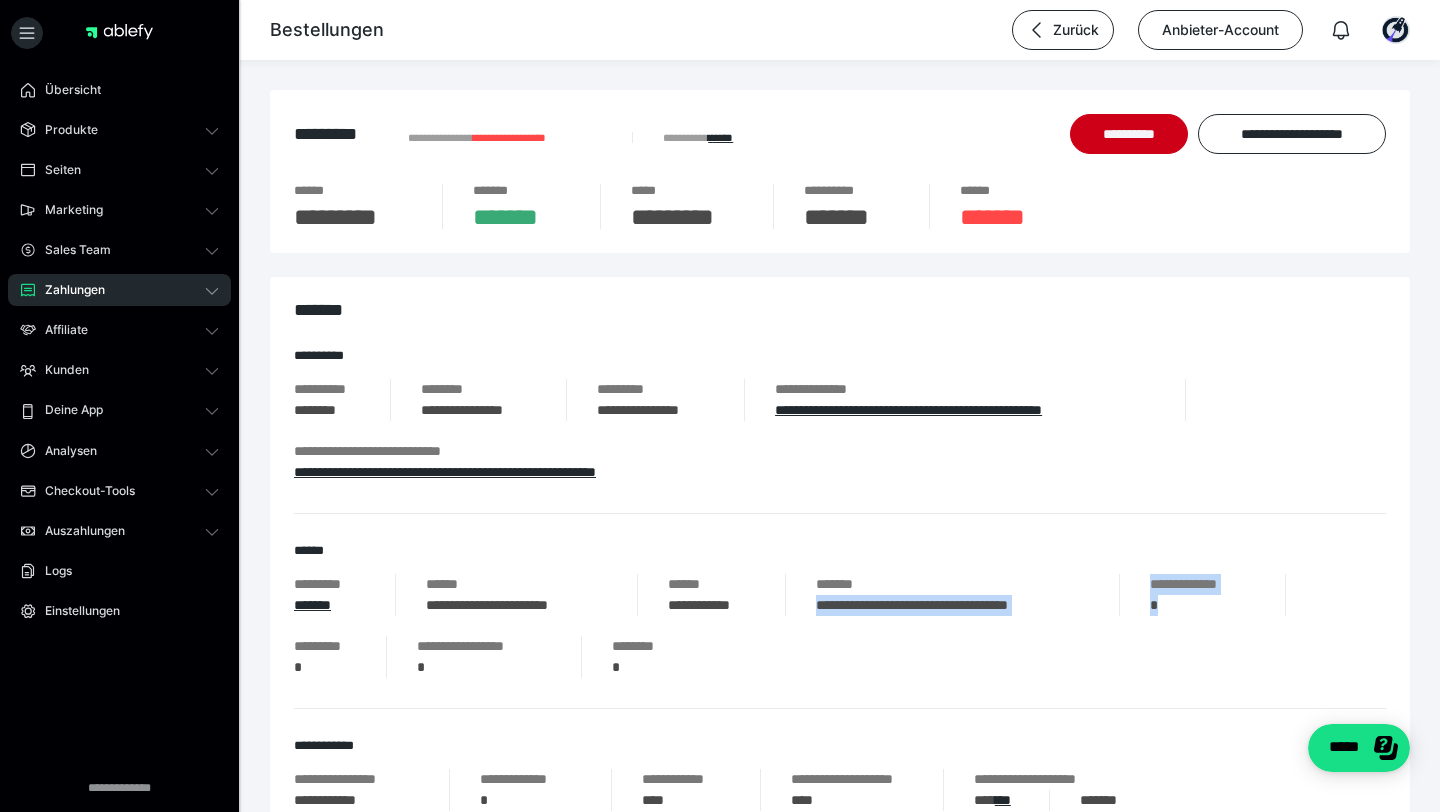 drag, startPoint x: 813, startPoint y: 608, endPoint x: 1180, endPoint y: 620, distance: 367.19614 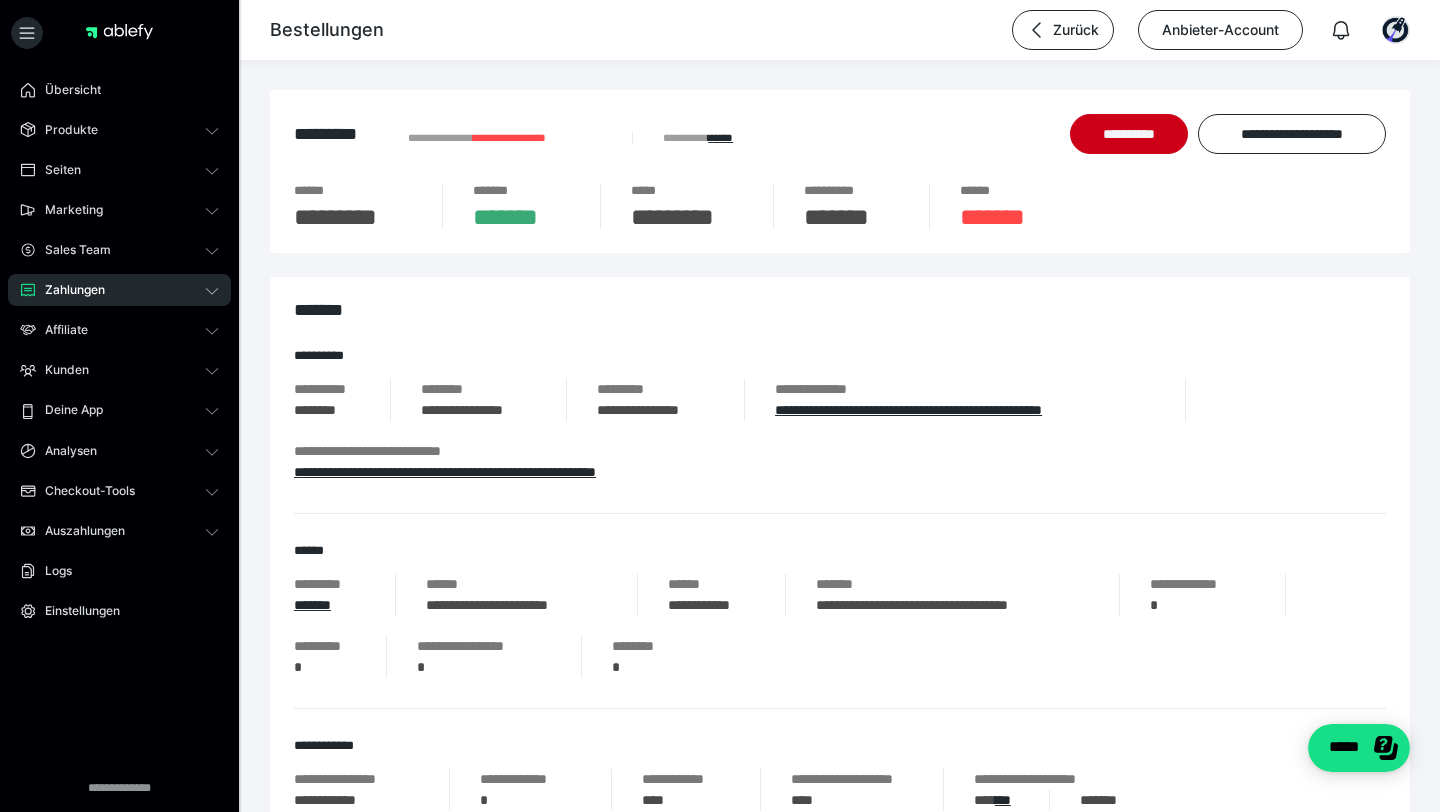 click on "**********" at bounding box center (952, 605) 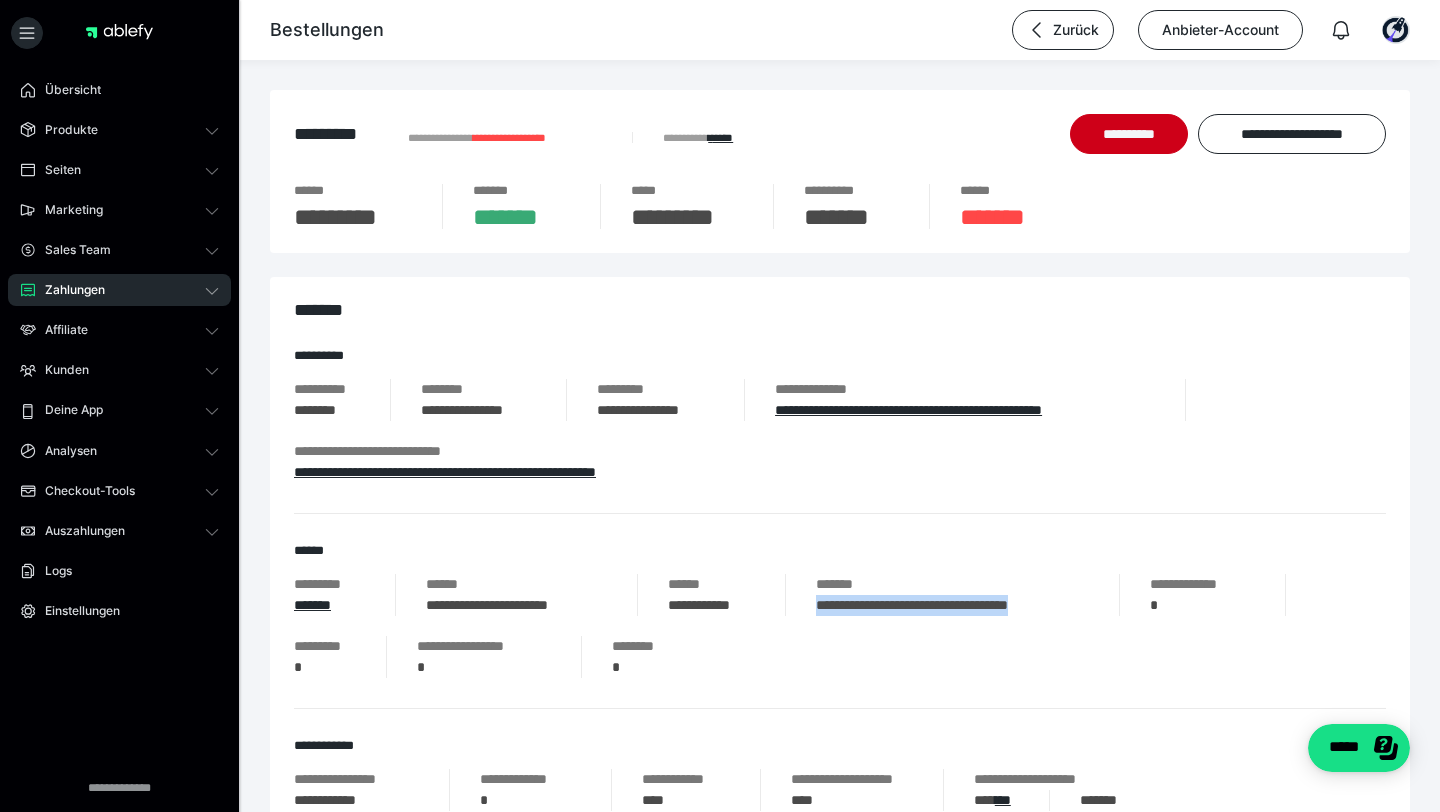 drag, startPoint x: 815, startPoint y: 606, endPoint x: 1090, endPoint y: 609, distance: 275.01636 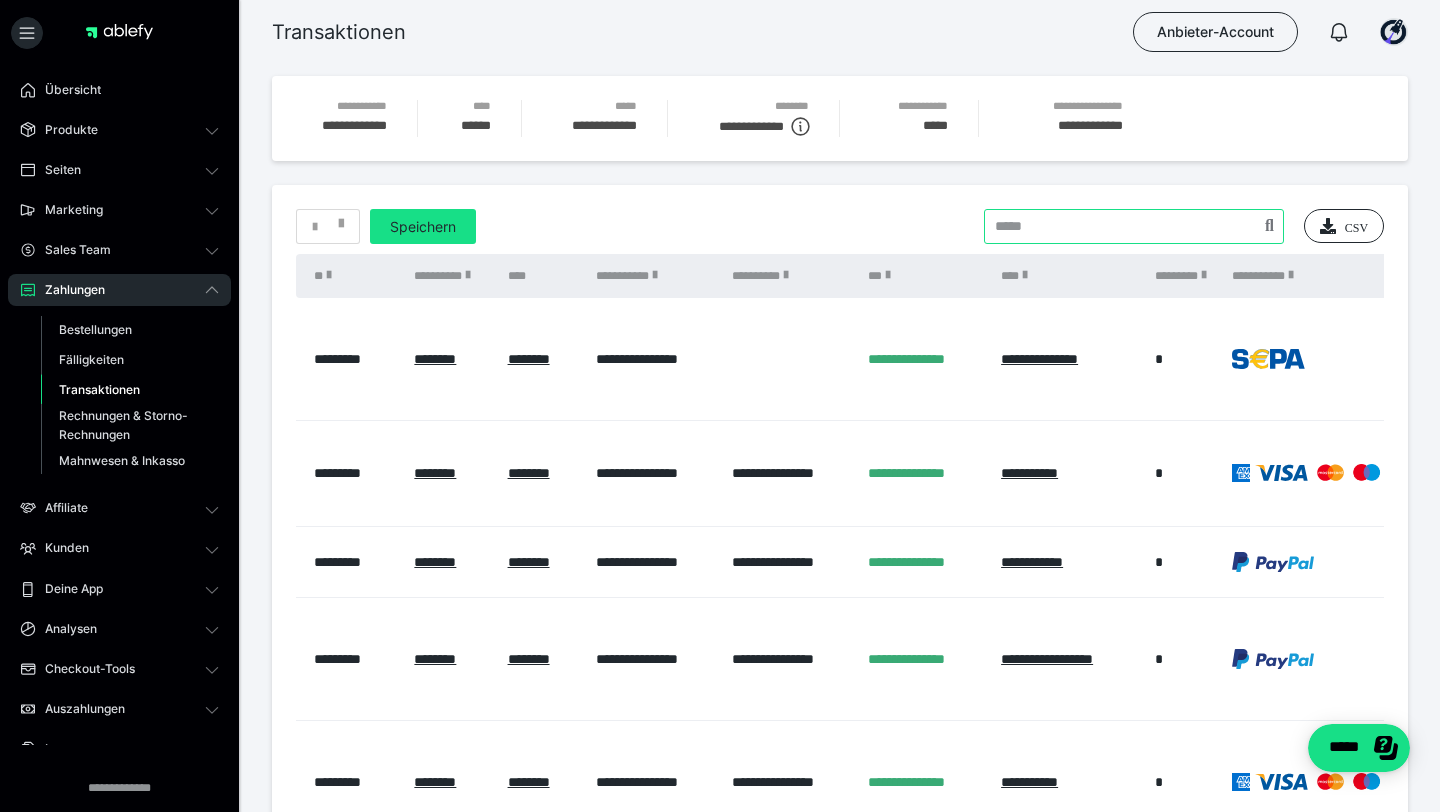 click at bounding box center [1134, 226] 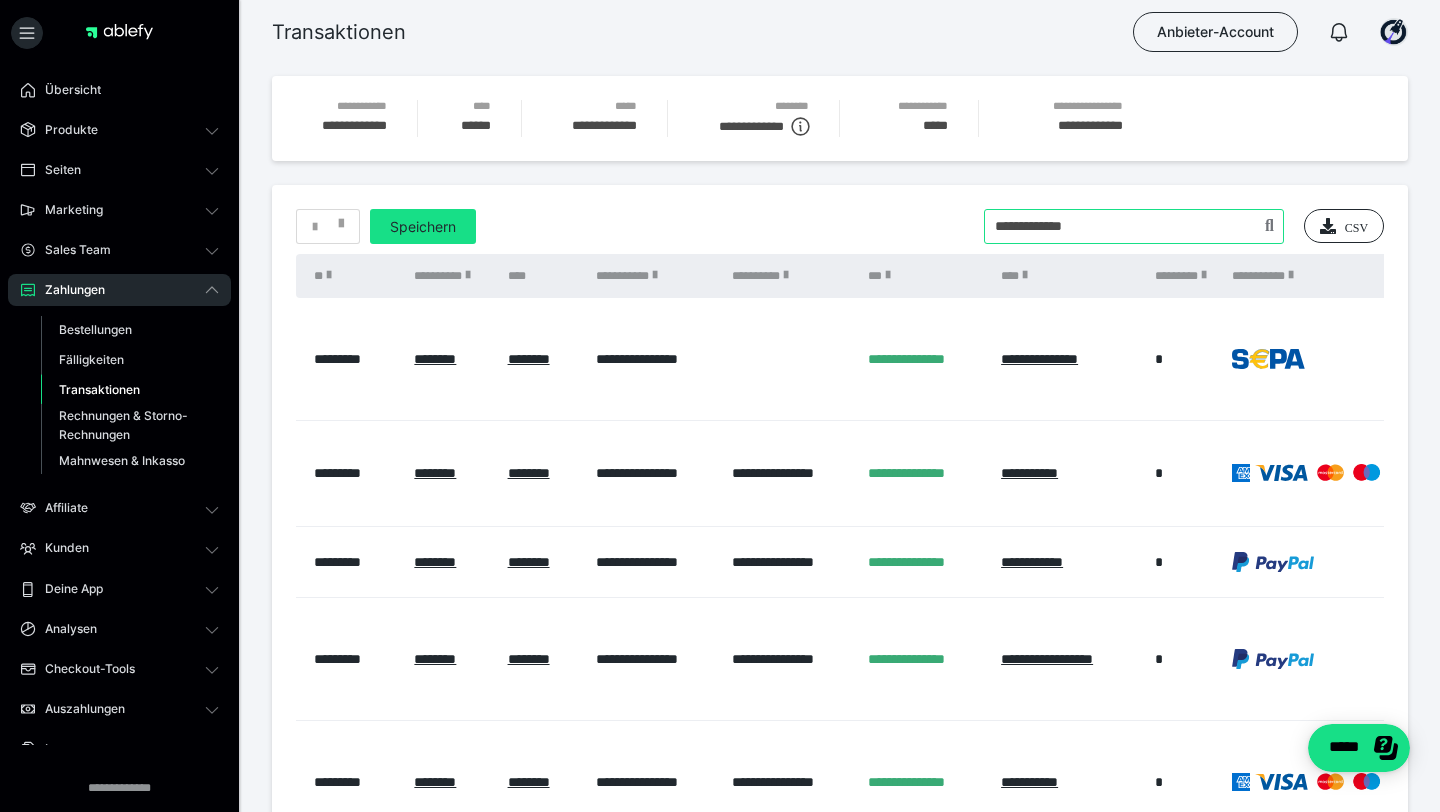 type on "**********" 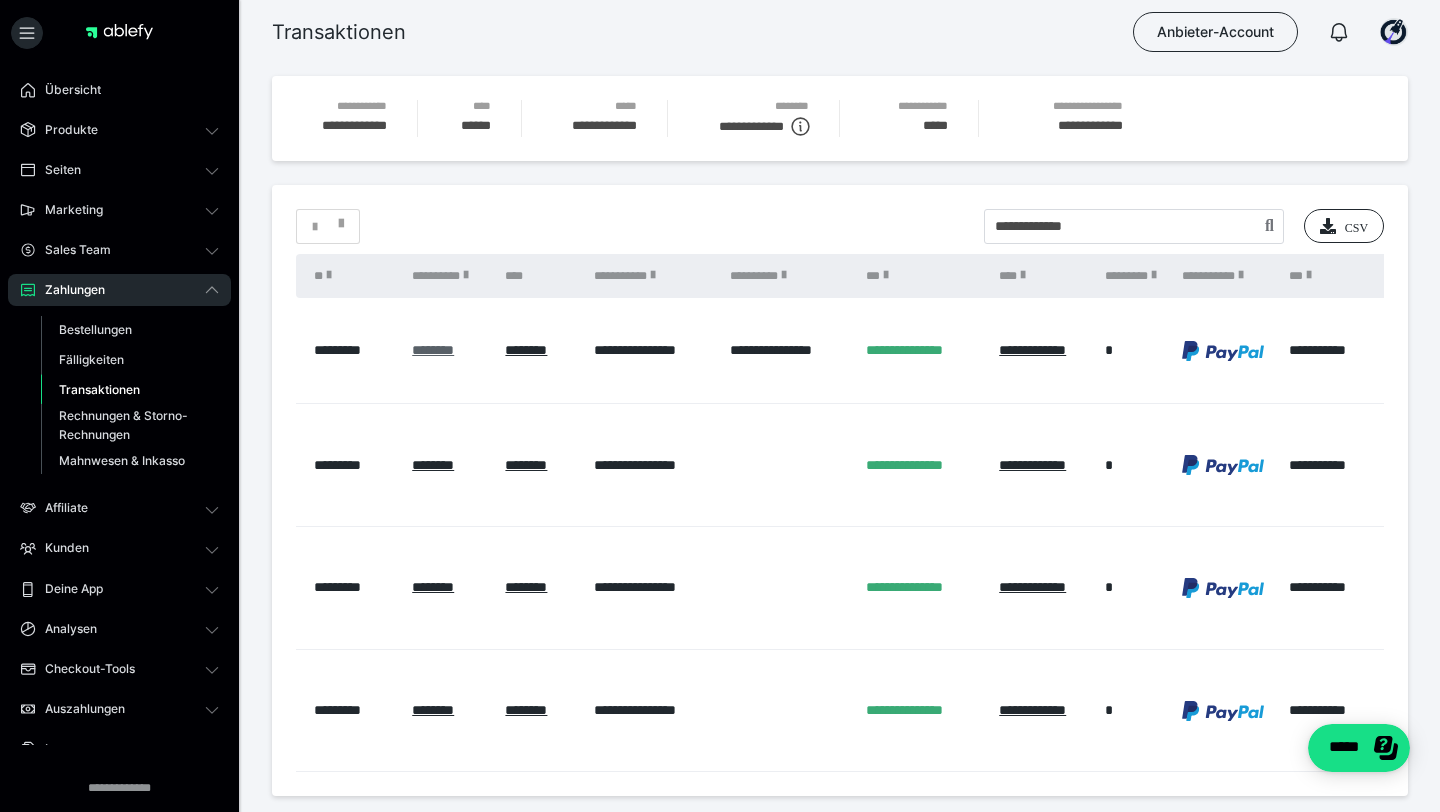click on "********" at bounding box center (433, 350) 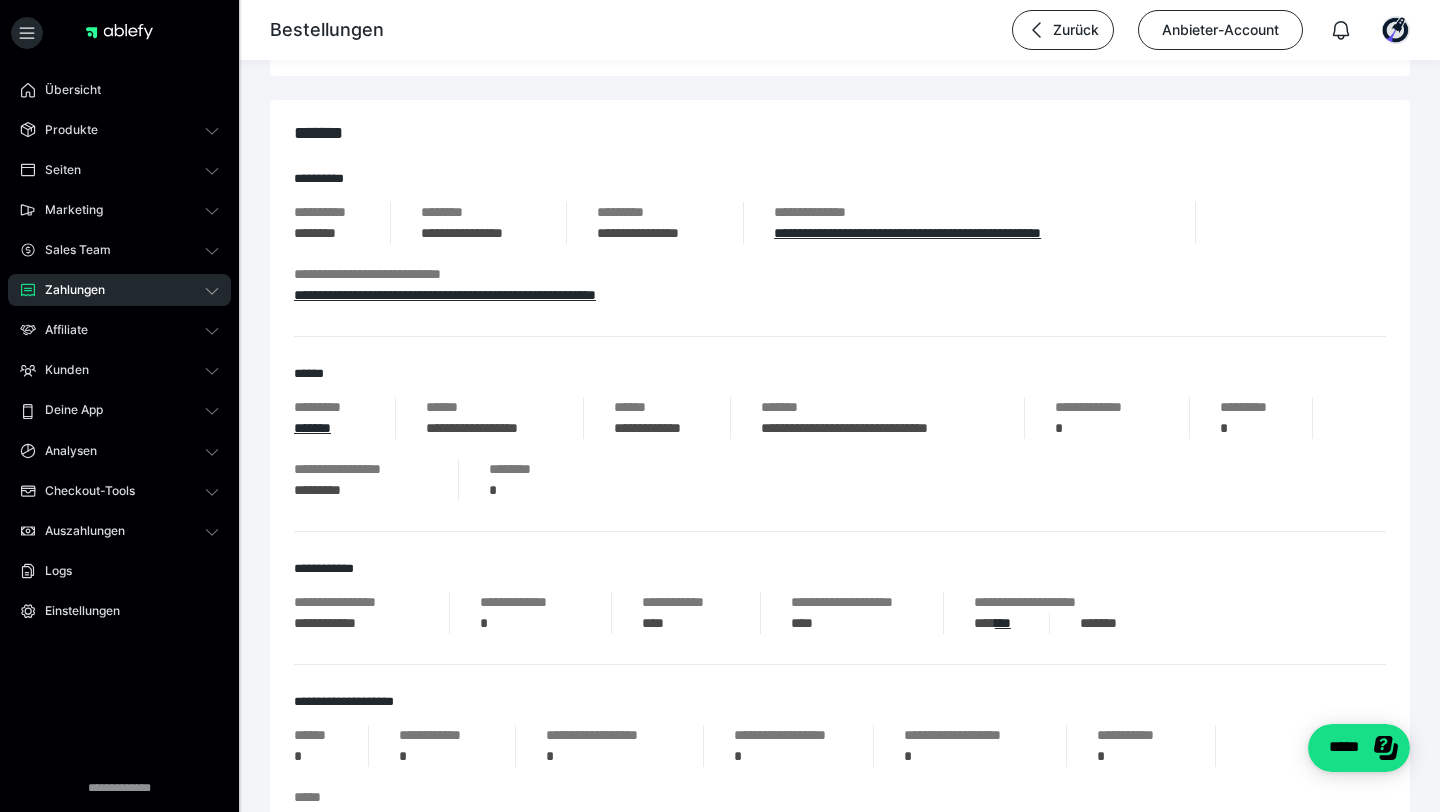 scroll, scrollTop: 0, scrollLeft: 0, axis: both 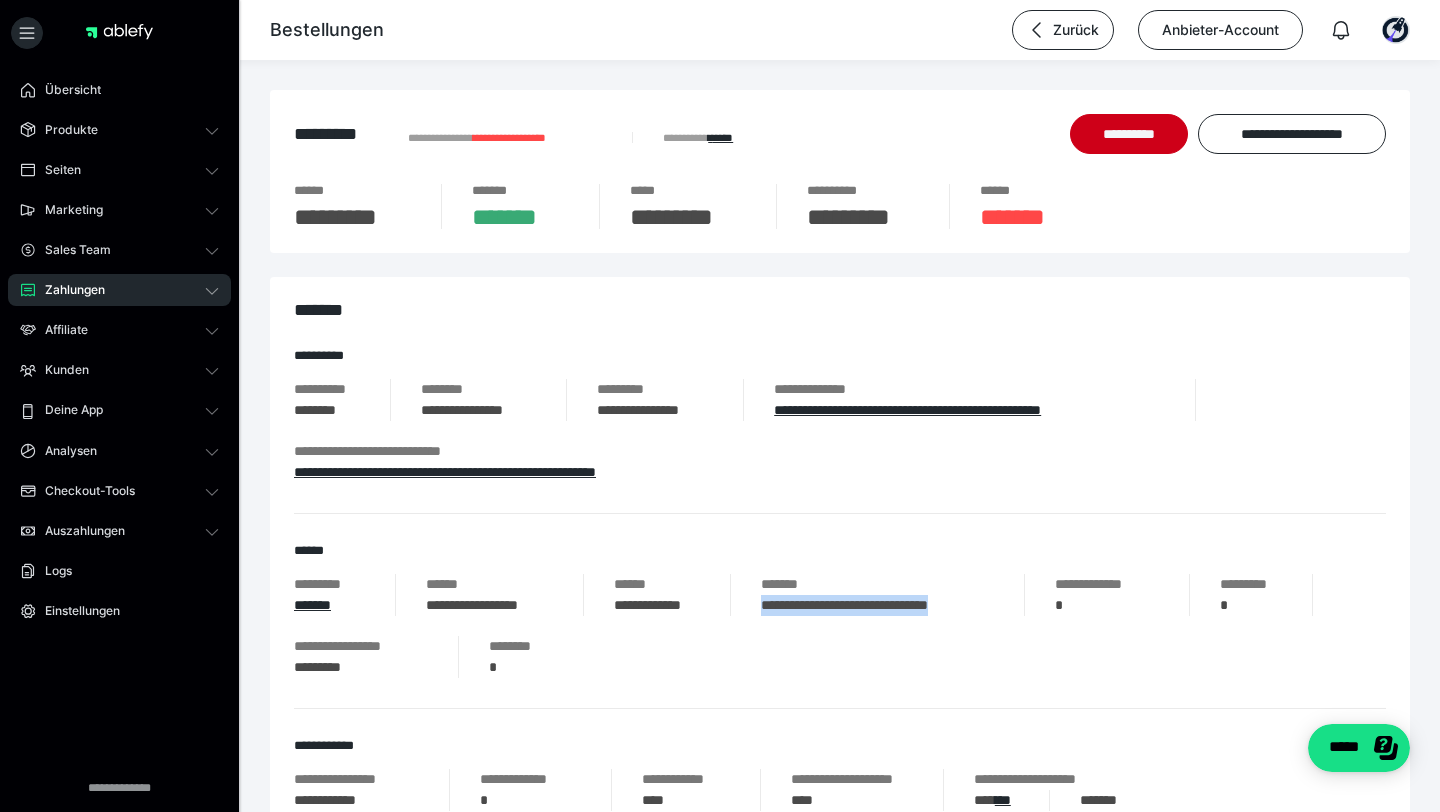 drag, startPoint x: 751, startPoint y: 608, endPoint x: 1015, endPoint y: 623, distance: 264.42578 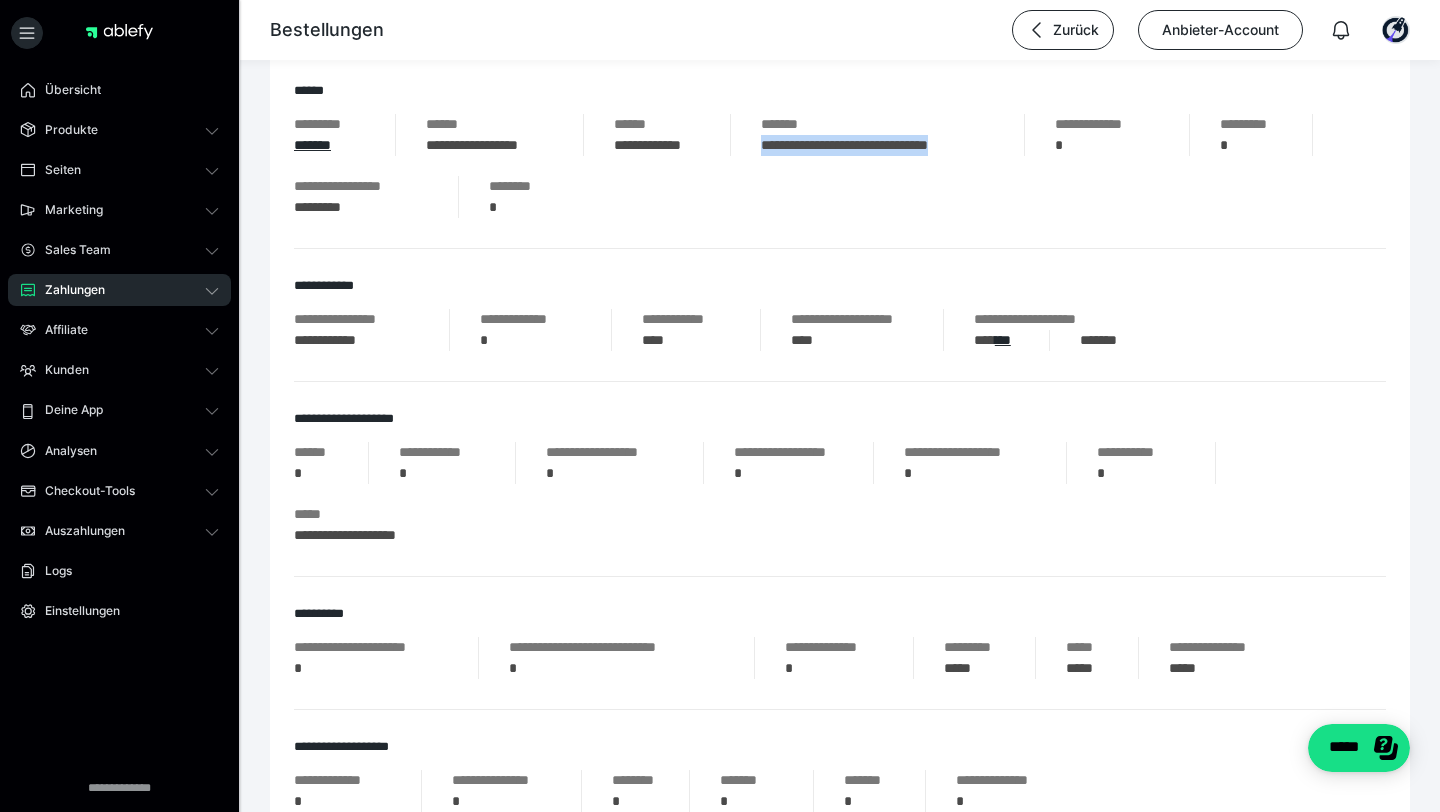 scroll, scrollTop: 0, scrollLeft: 0, axis: both 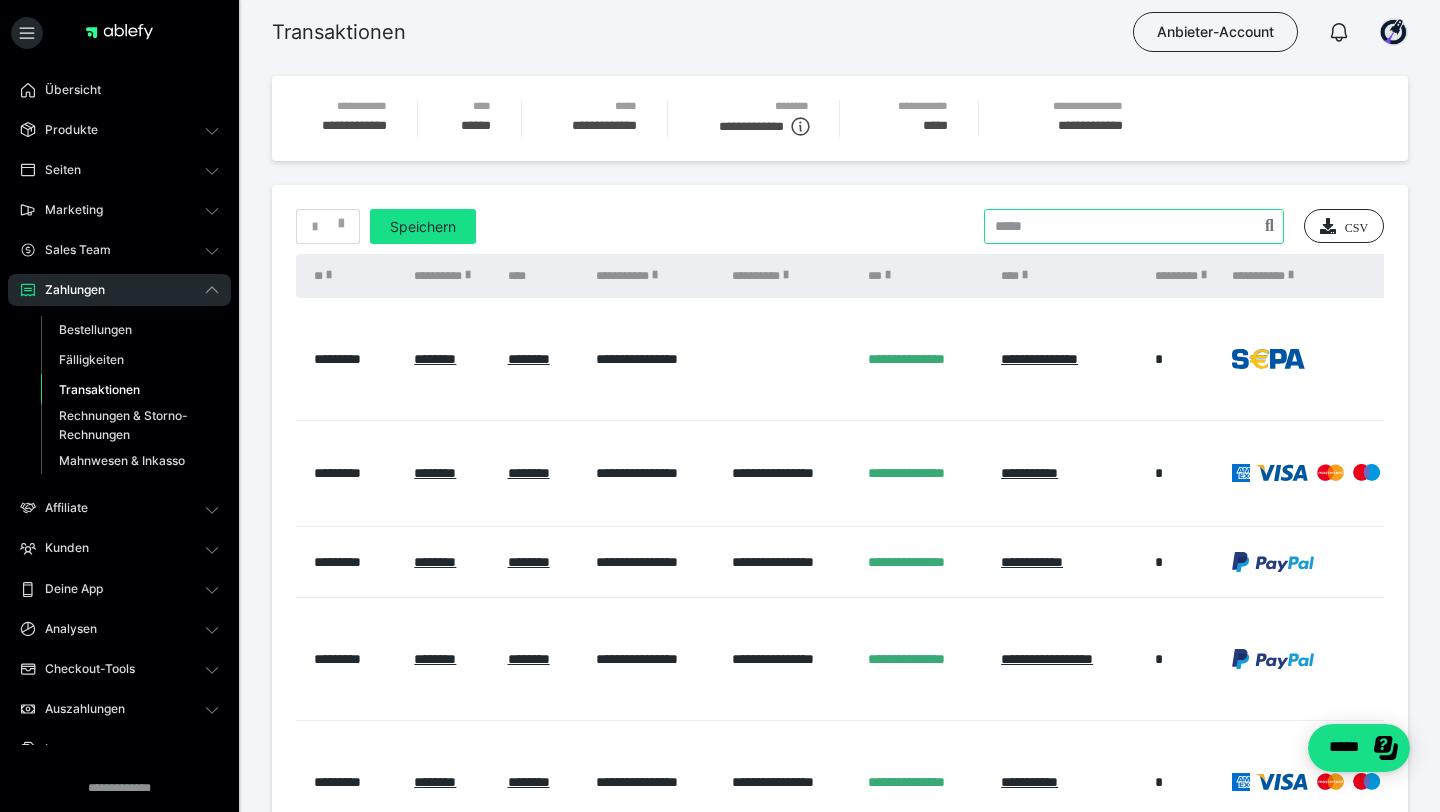 click at bounding box center [1134, 226] 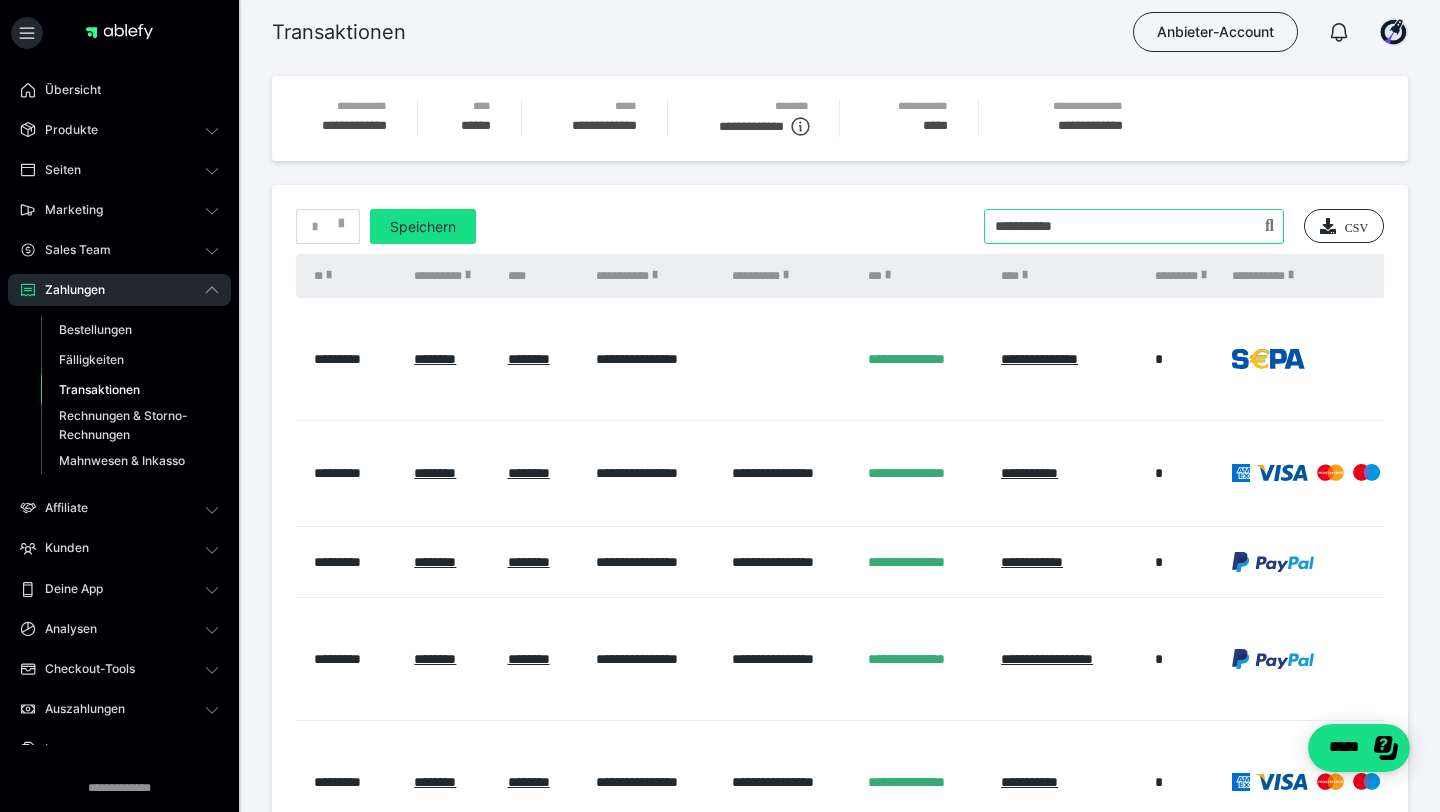 type on "**********" 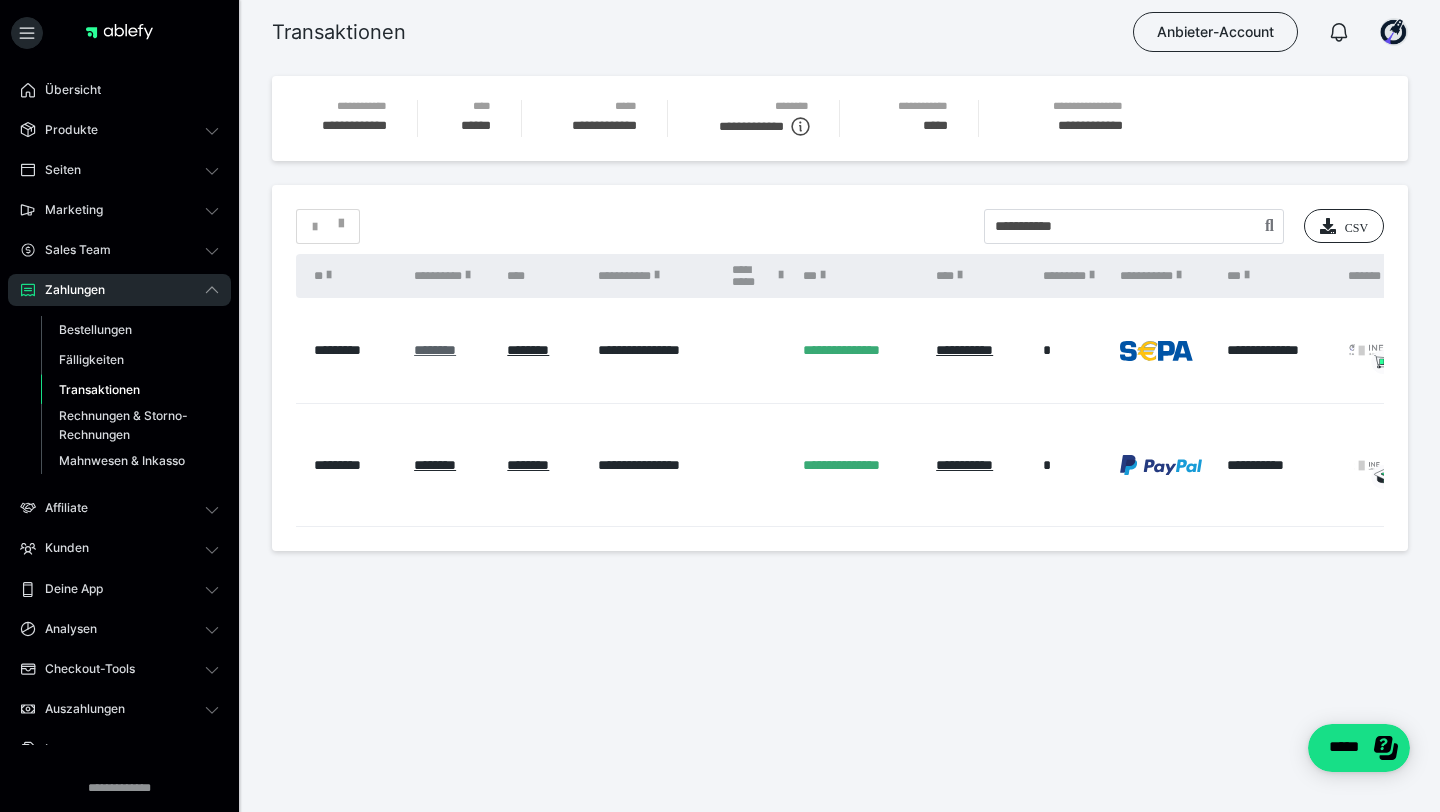 click on "********" at bounding box center [435, 350] 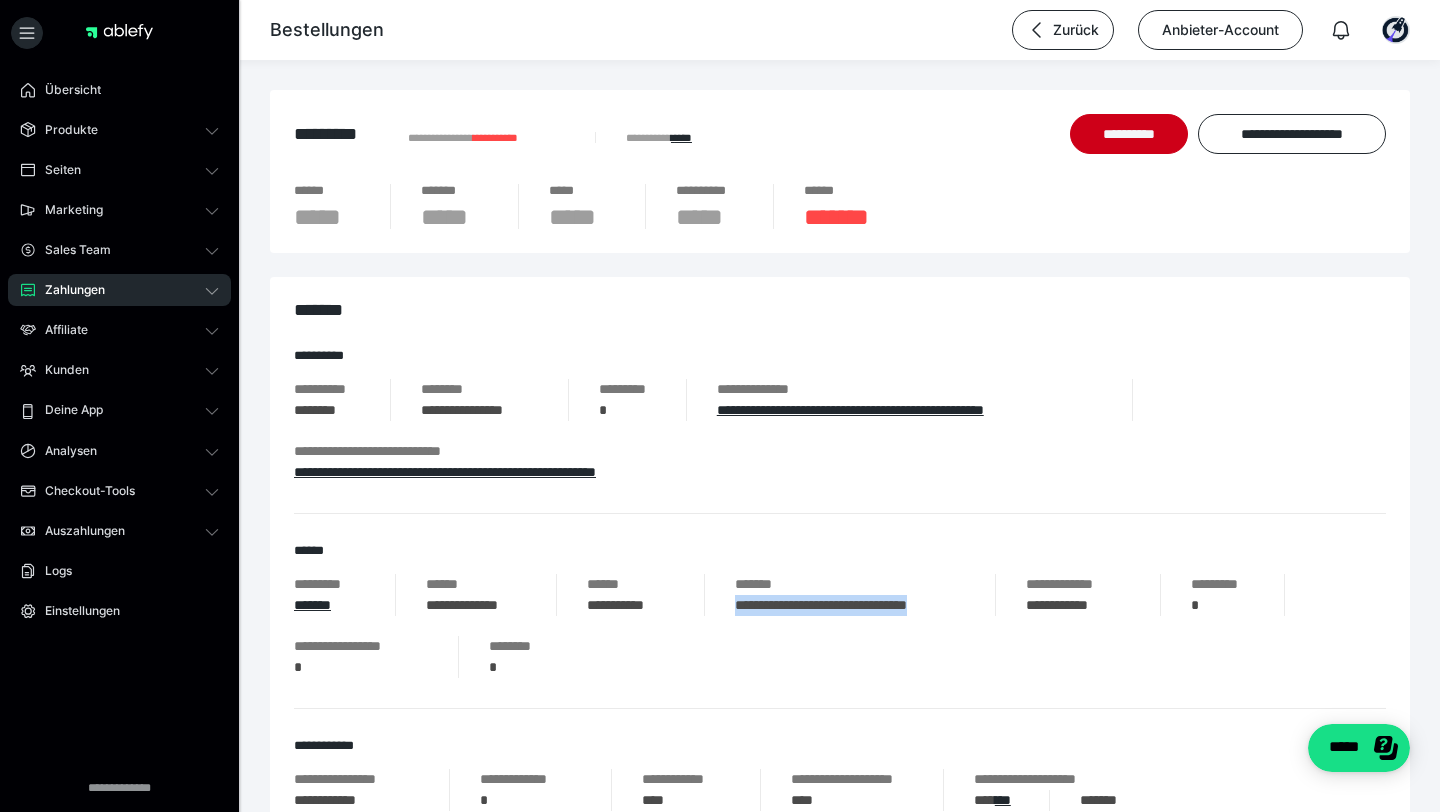 drag, startPoint x: 736, startPoint y: 607, endPoint x: 986, endPoint y: 610, distance: 250.018 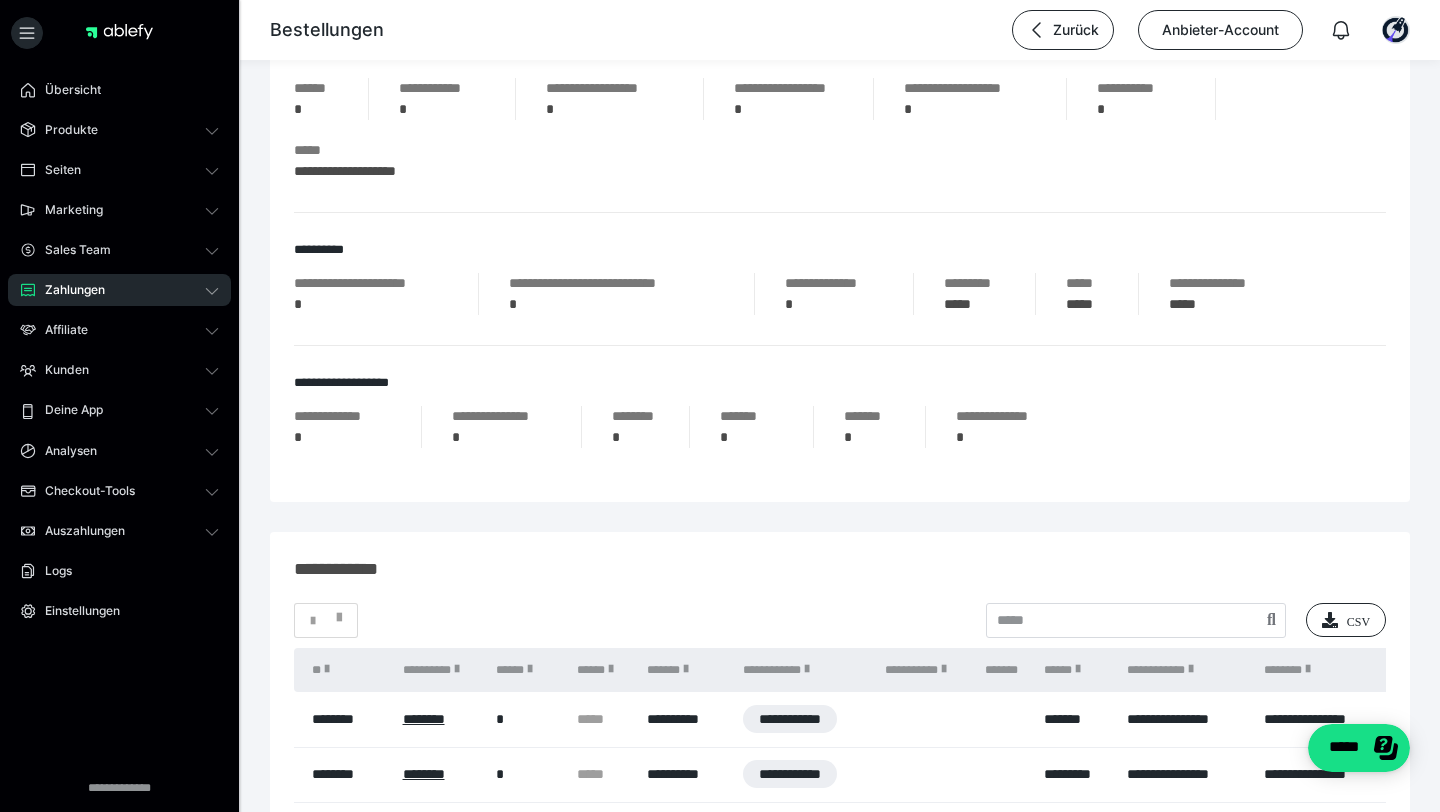 scroll, scrollTop: 1032, scrollLeft: 0, axis: vertical 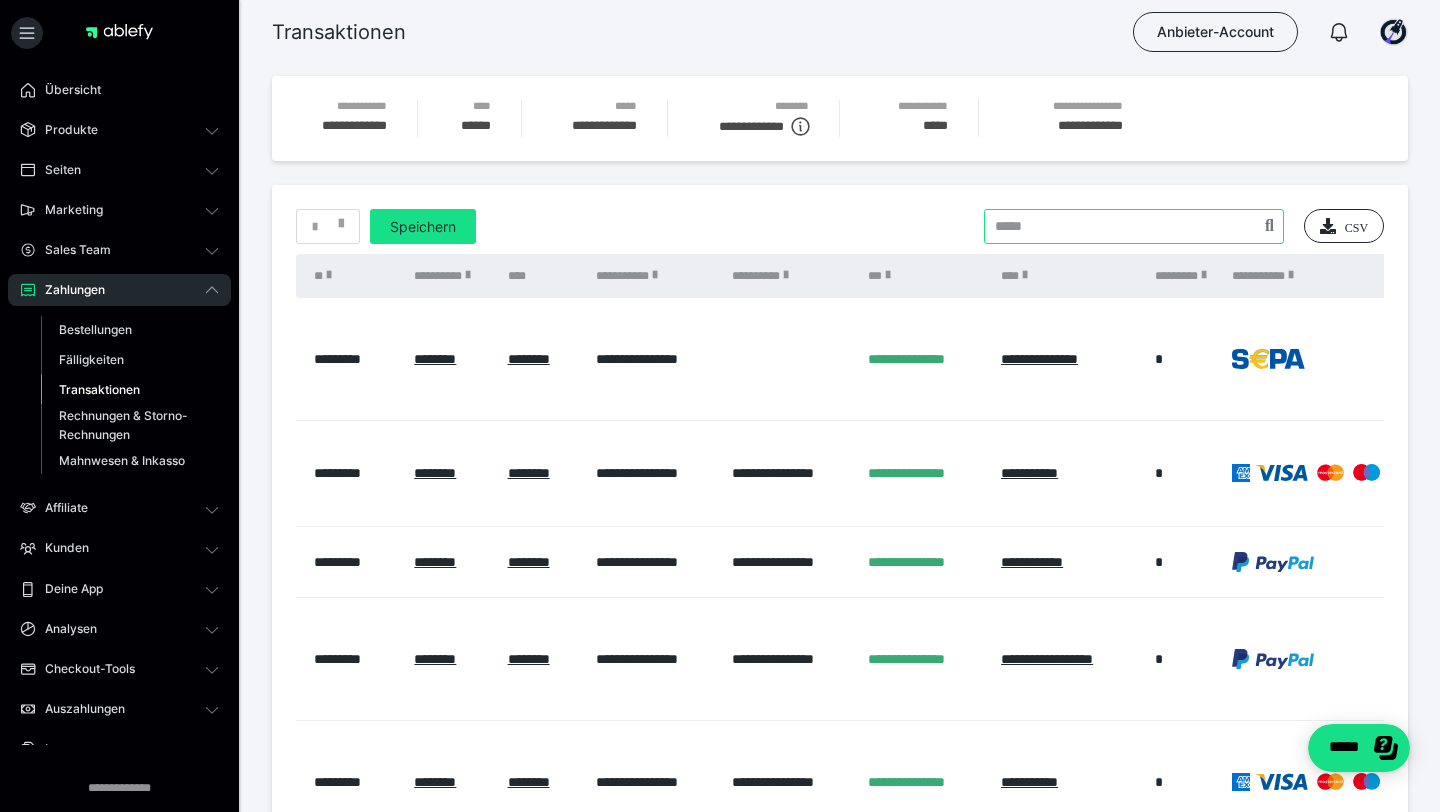click at bounding box center [1134, 226] 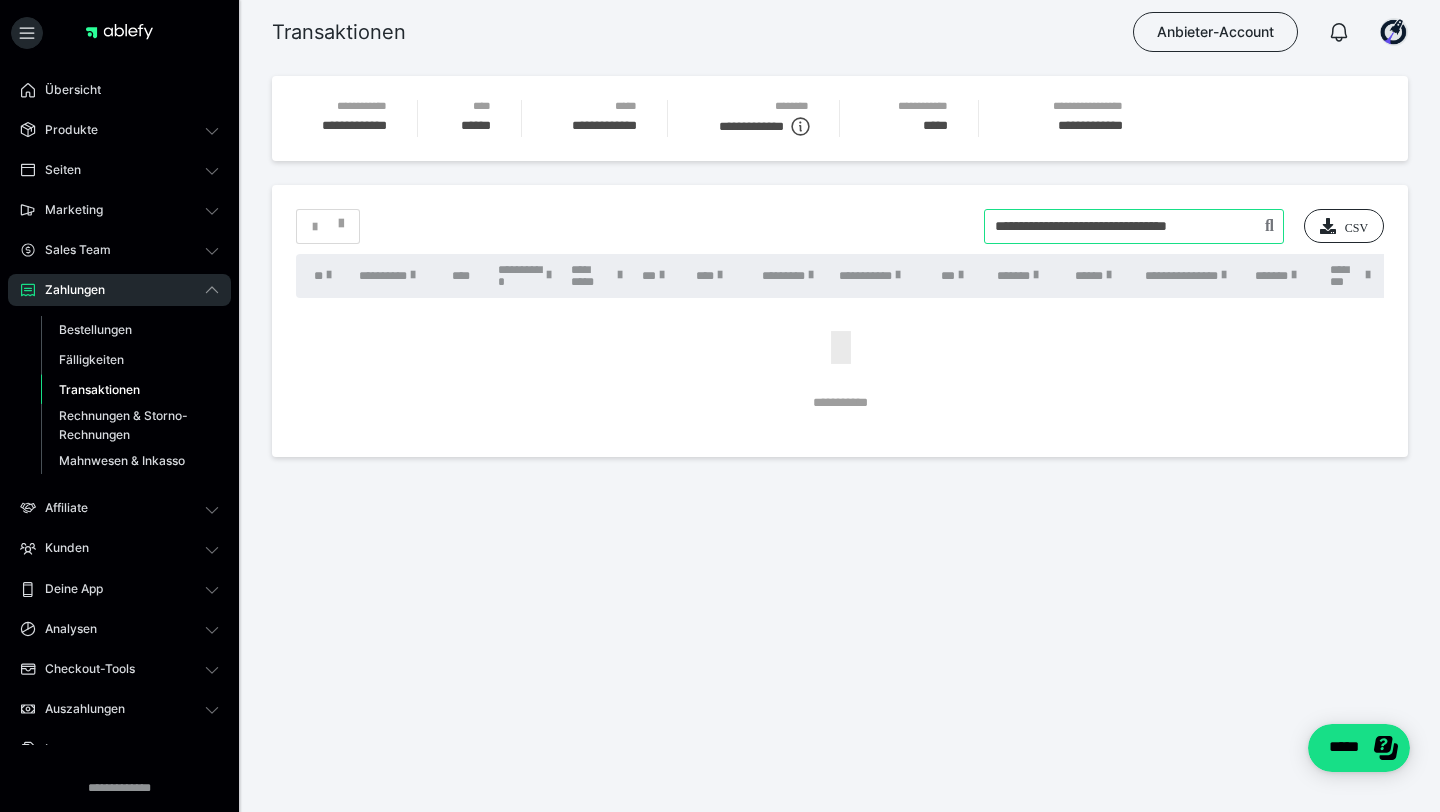 click at bounding box center (1134, 226) 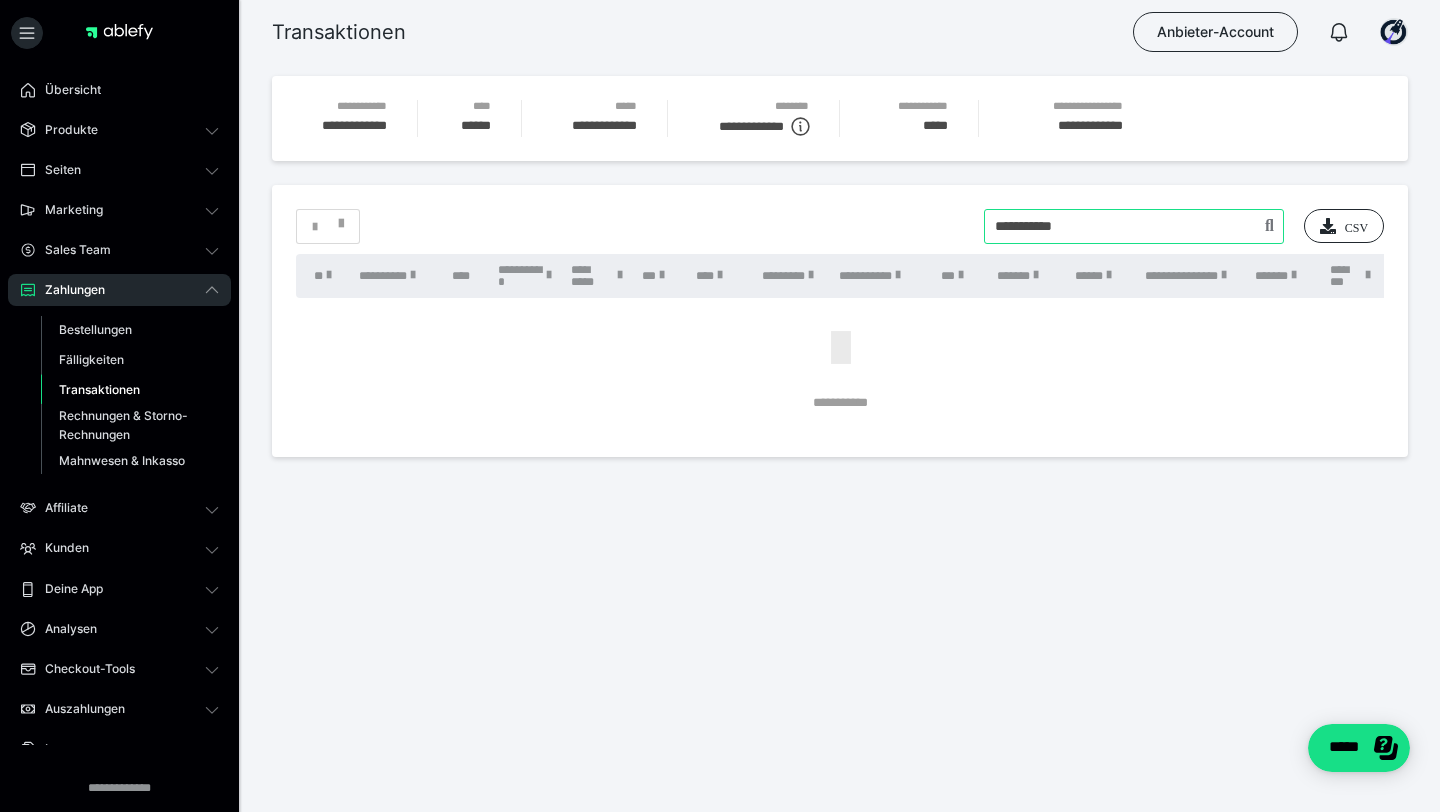type on "**********" 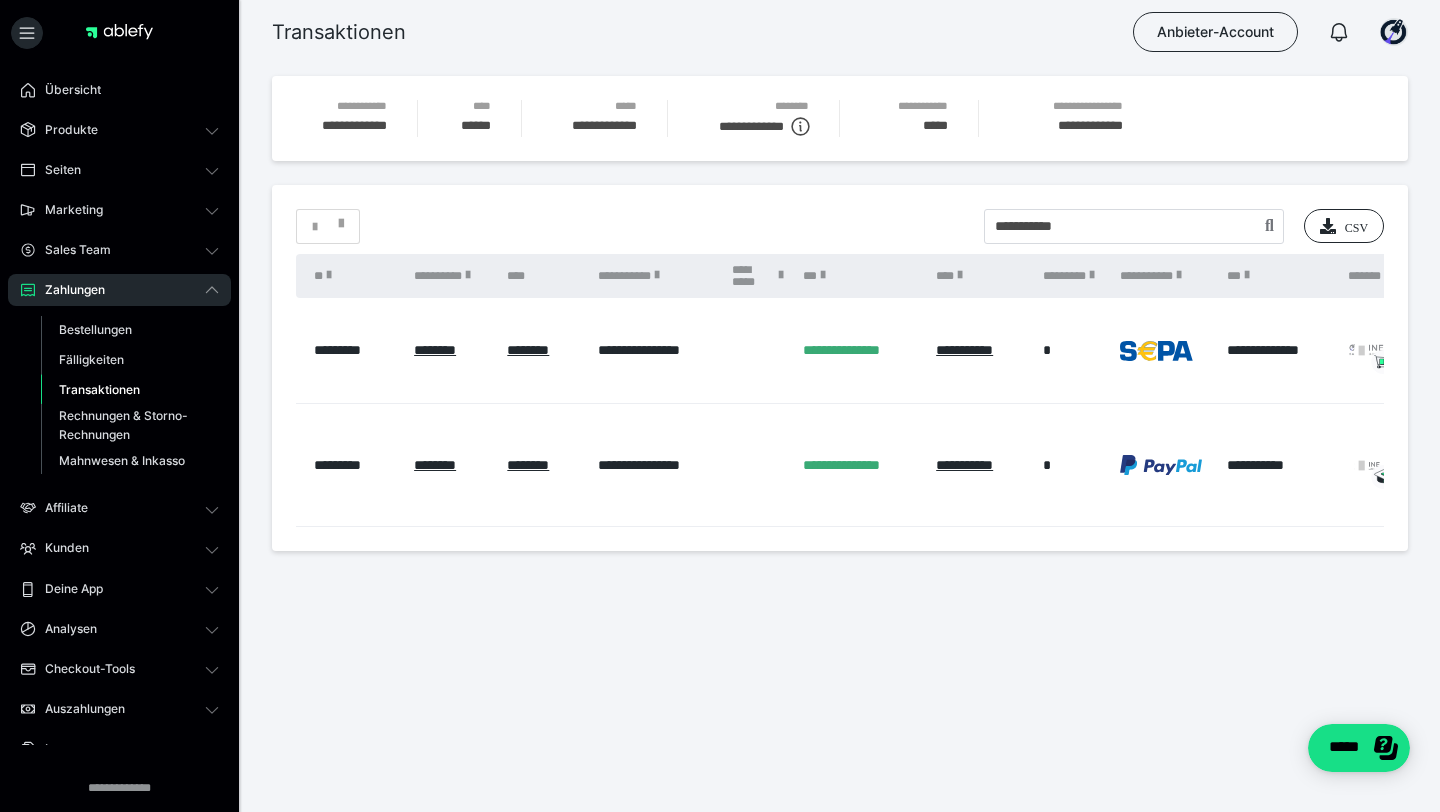 click on "********" at bounding box center [450, 465] 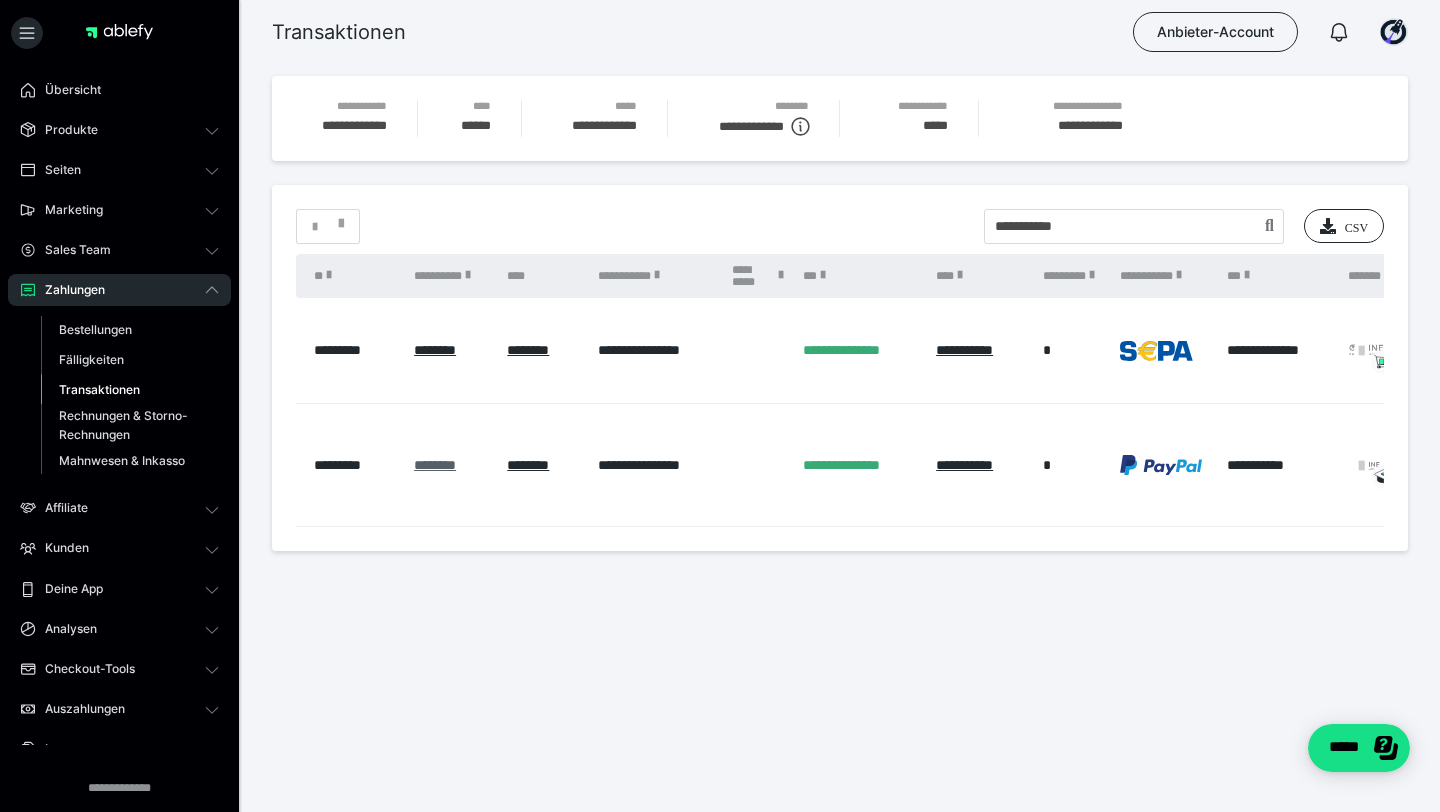 click on "********" at bounding box center (435, 465) 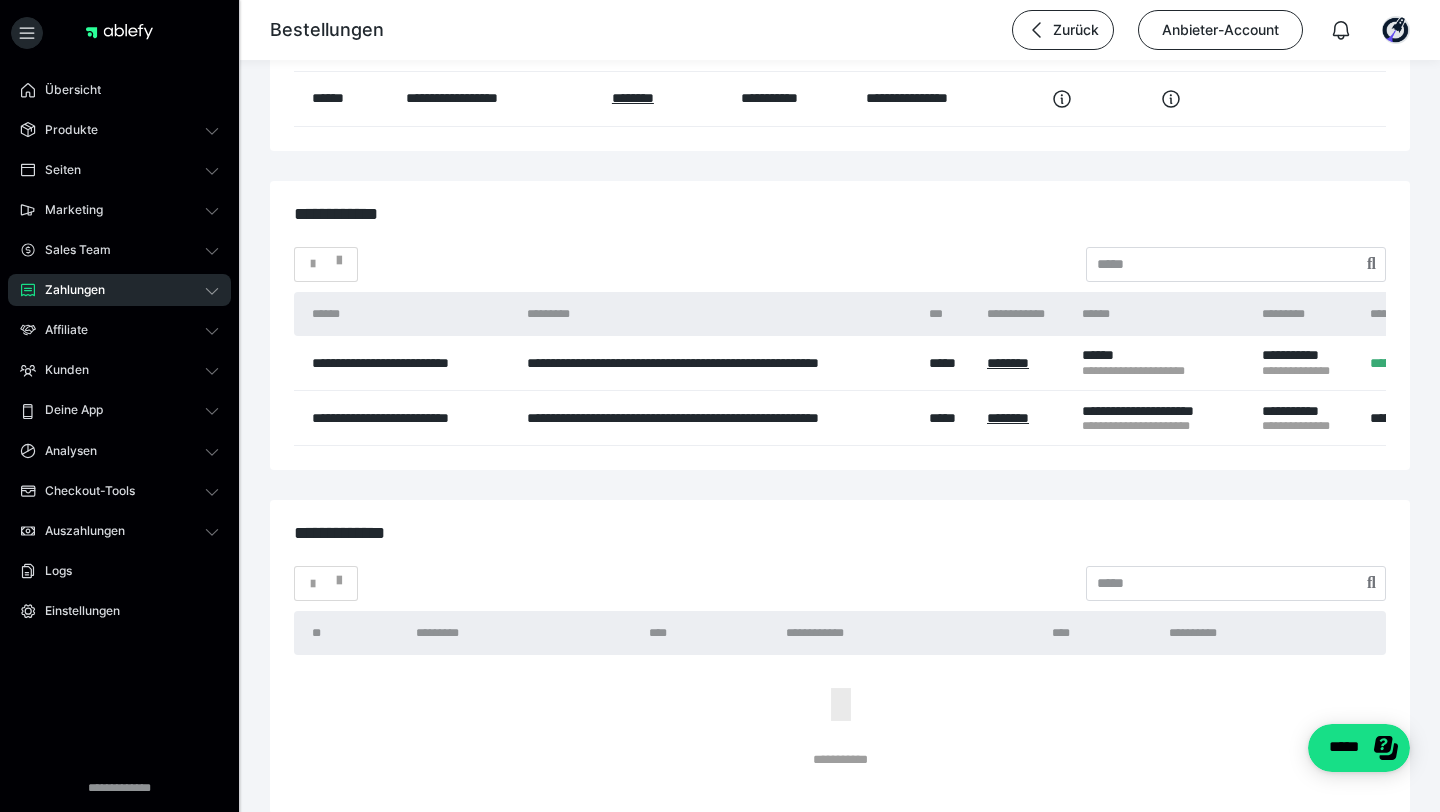 scroll, scrollTop: 3220, scrollLeft: 0, axis: vertical 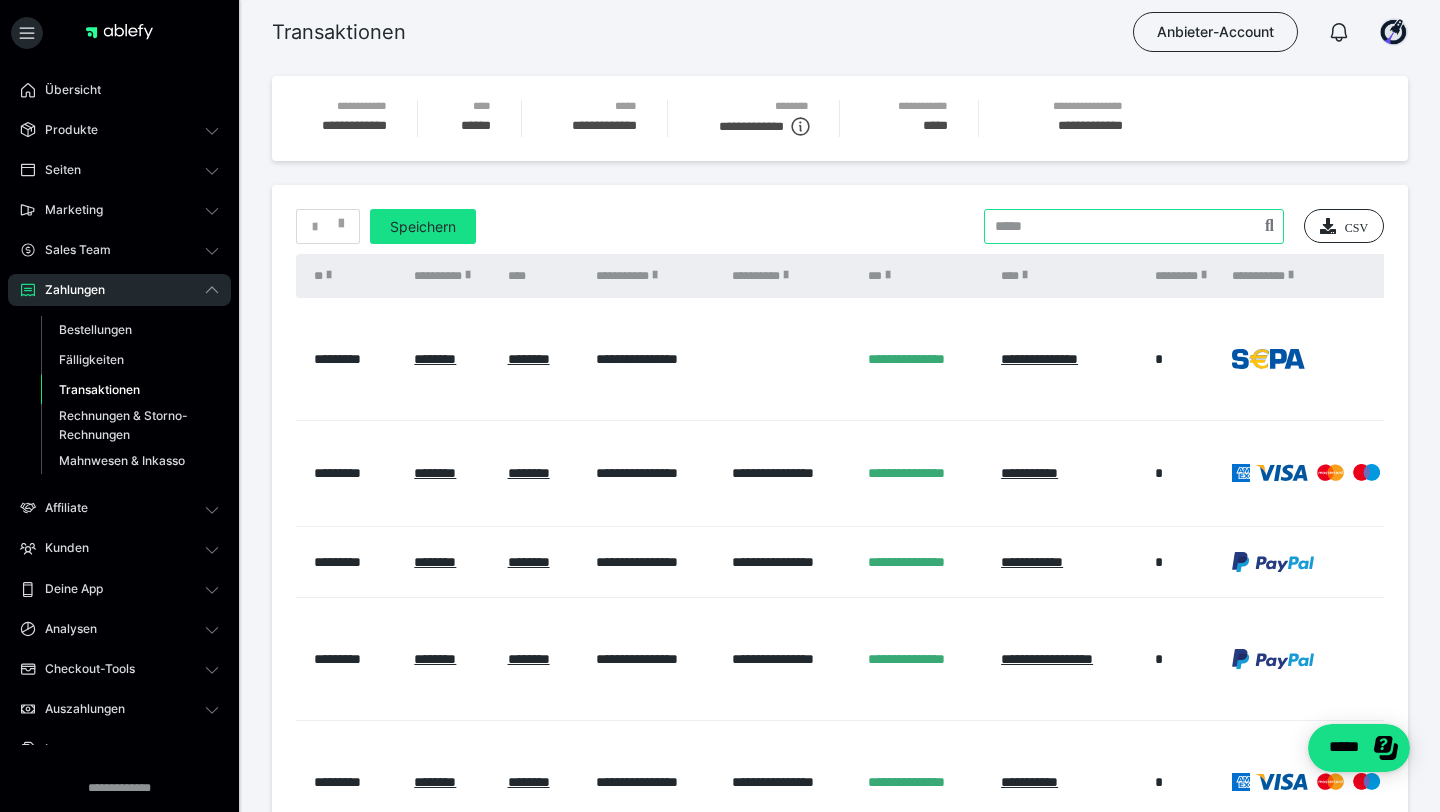 click at bounding box center [1134, 226] 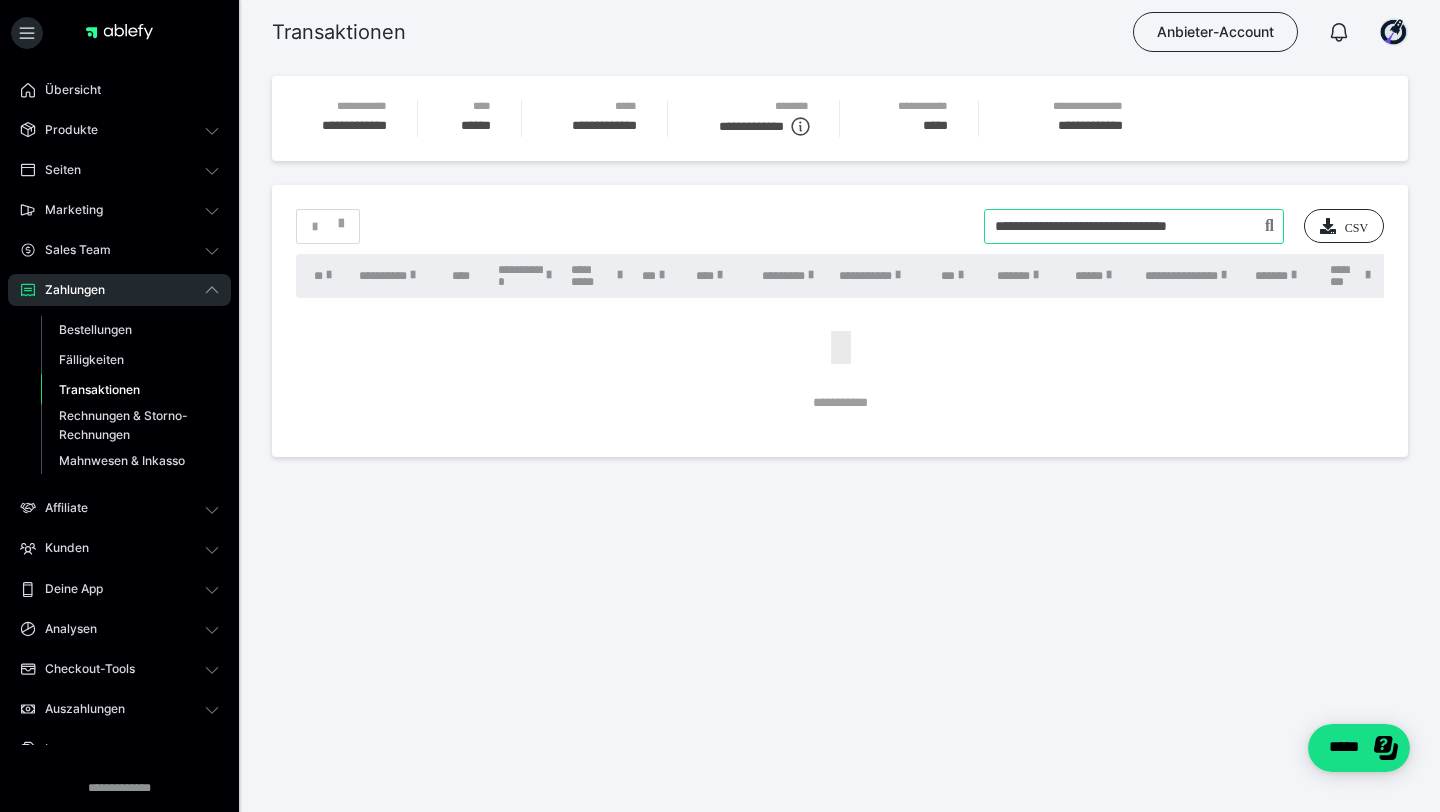 click at bounding box center (1134, 226) 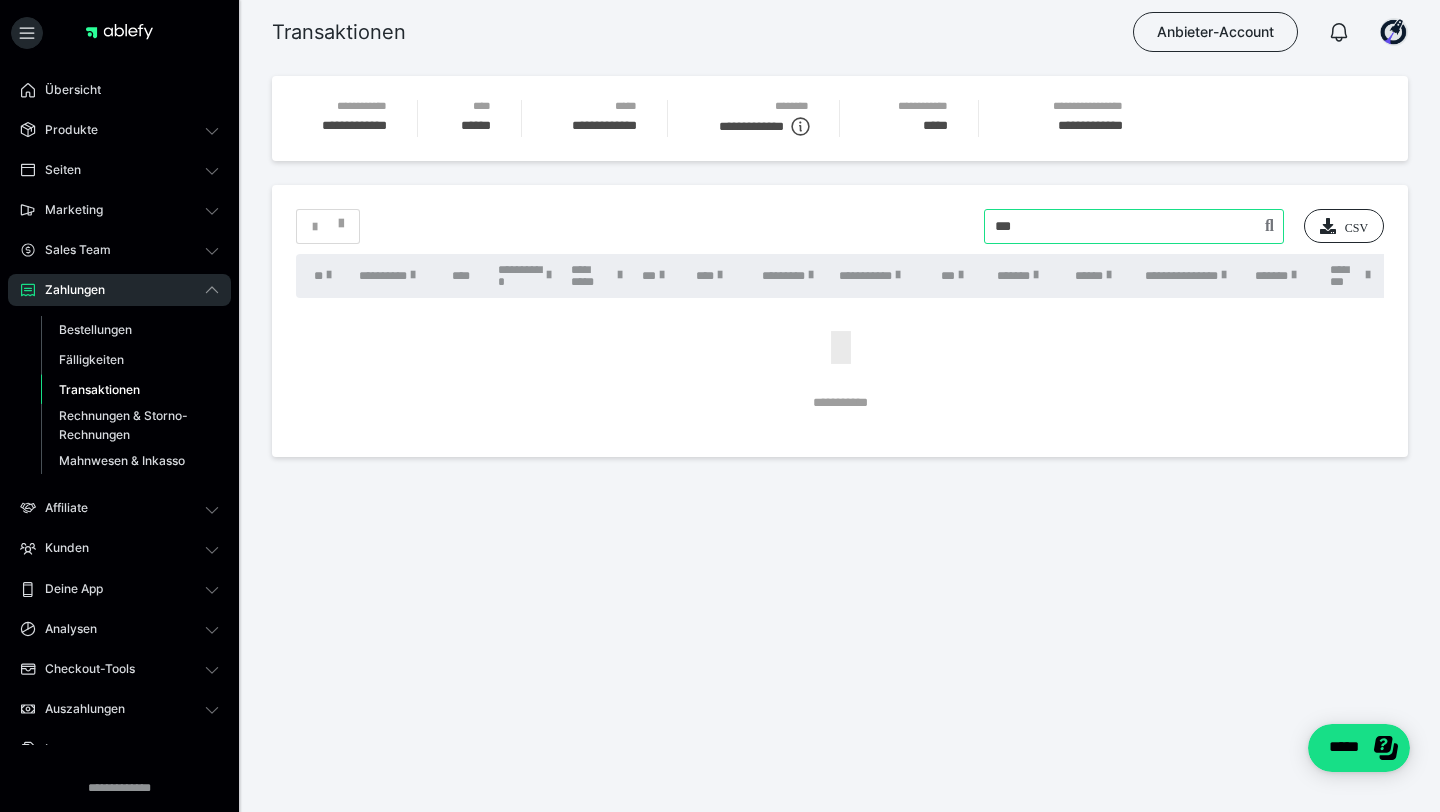 type on "**********" 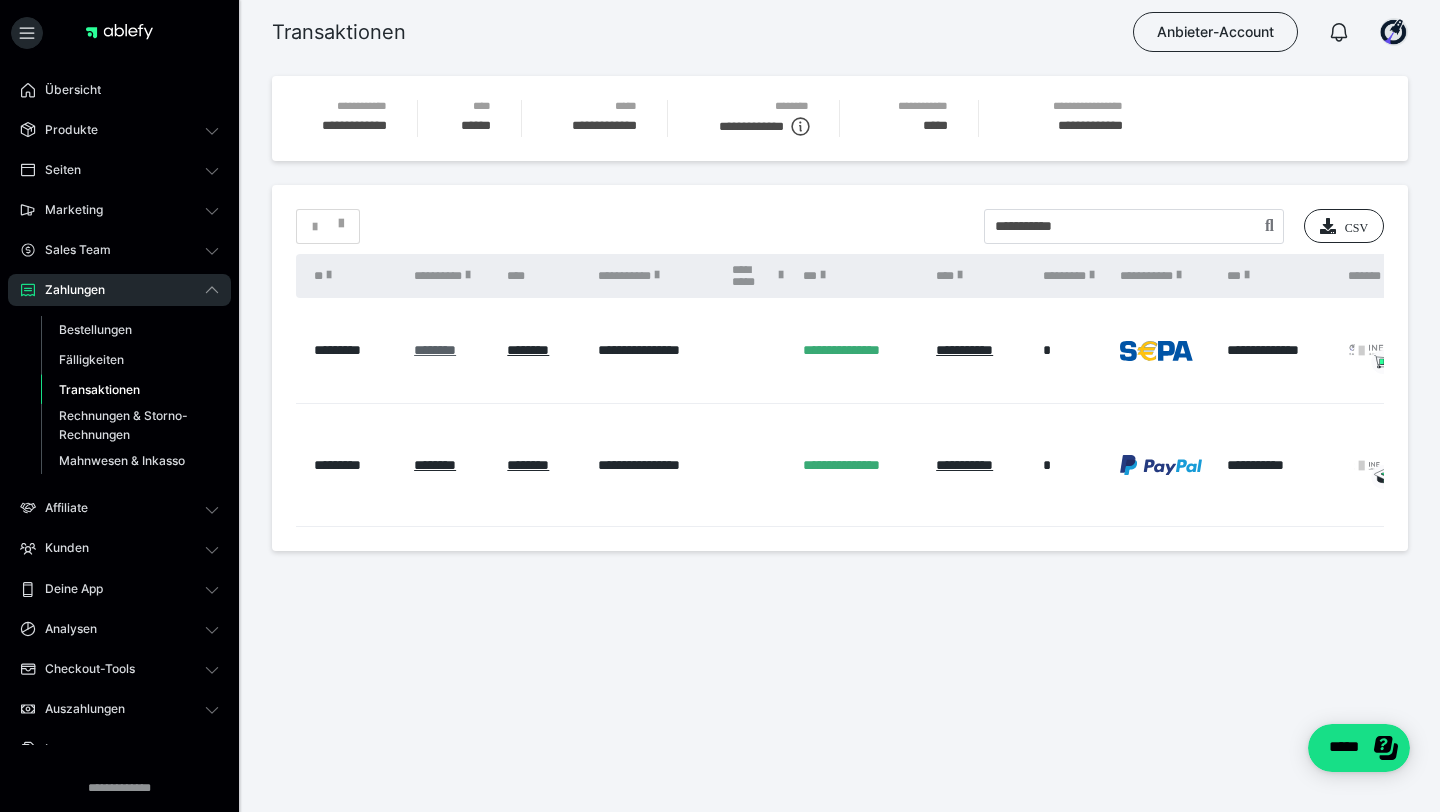 click on "********" at bounding box center [435, 350] 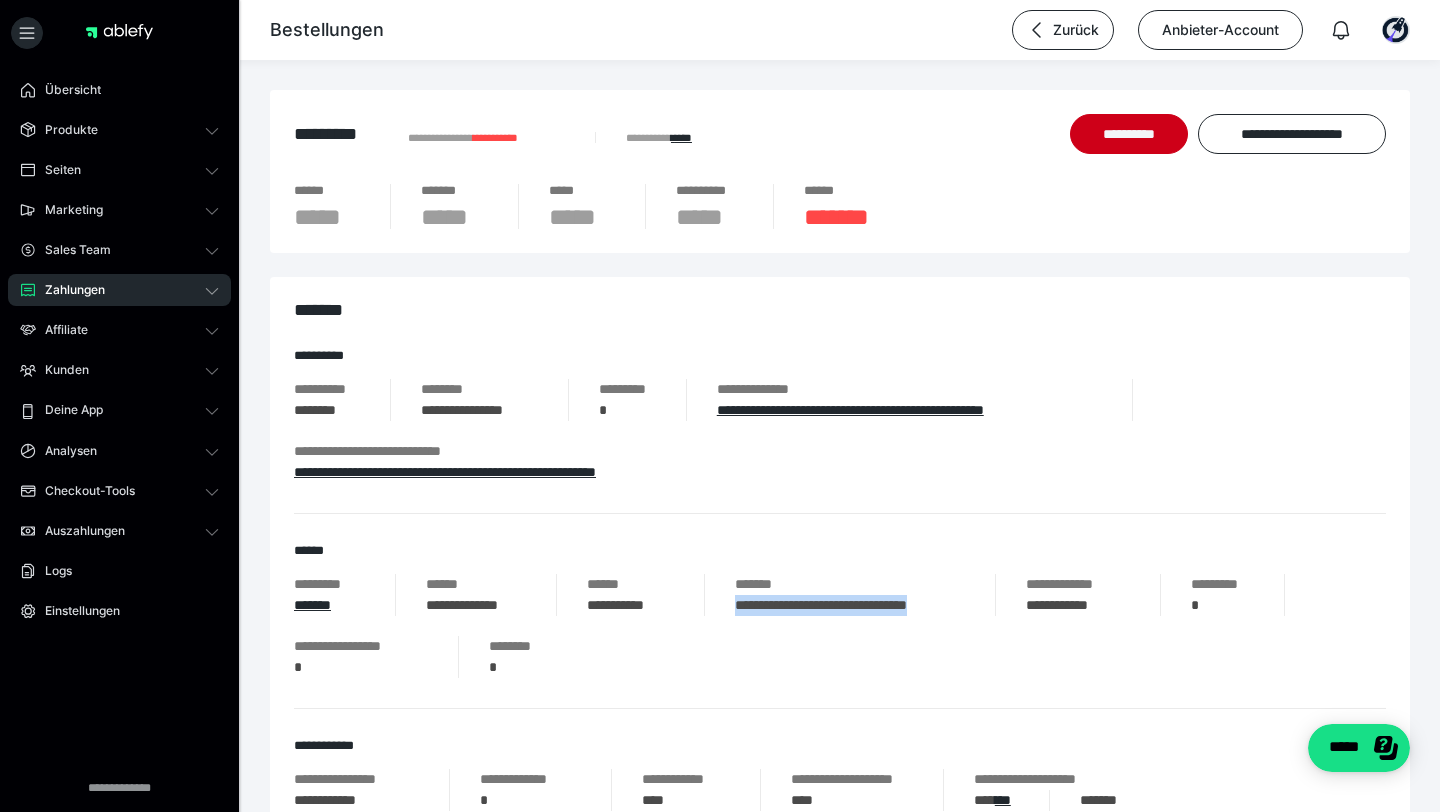 drag, startPoint x: 739, startPoint y: 607, endPoint x: 961, endPoint y: 612, distance: 222.0563 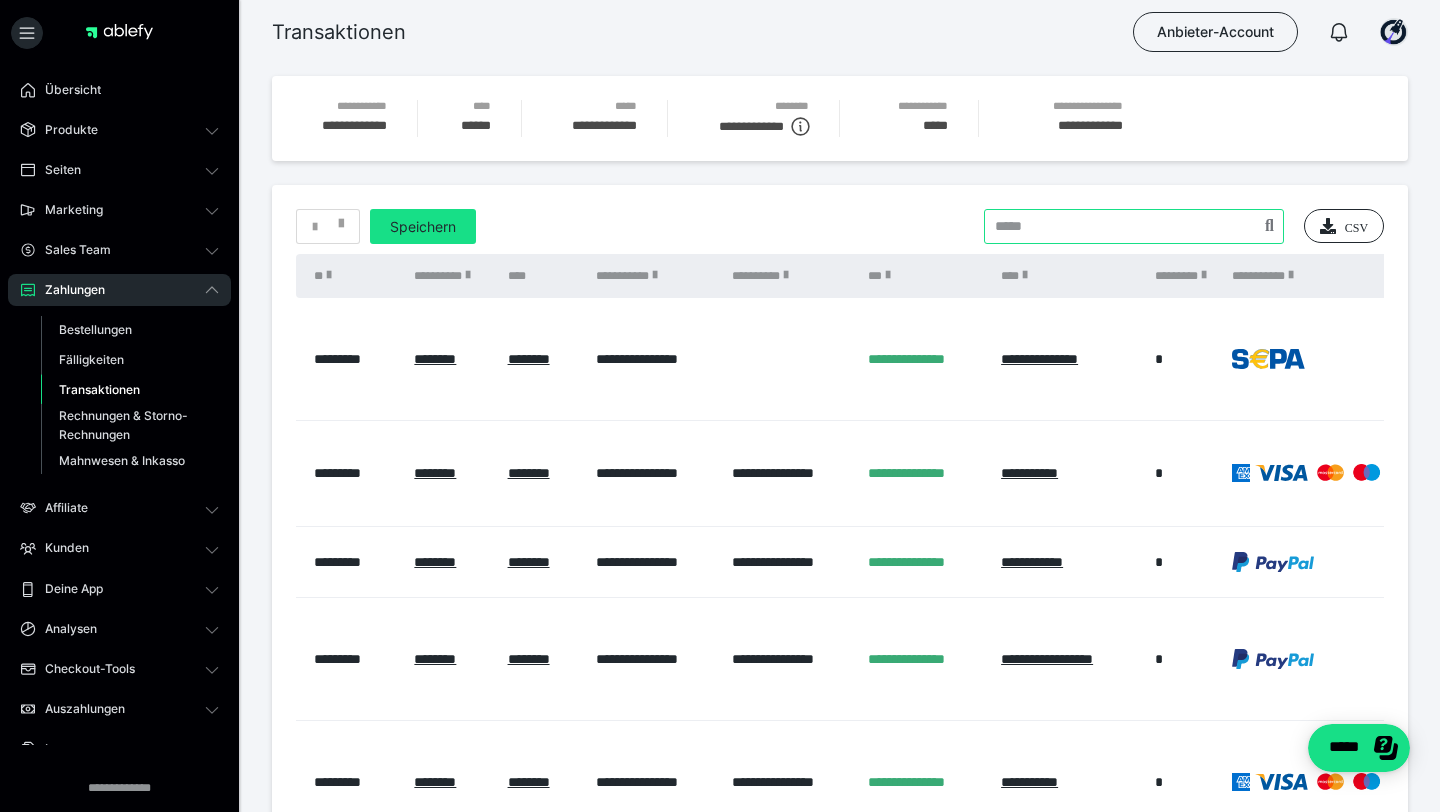 click at bounding box center (1134, 226) 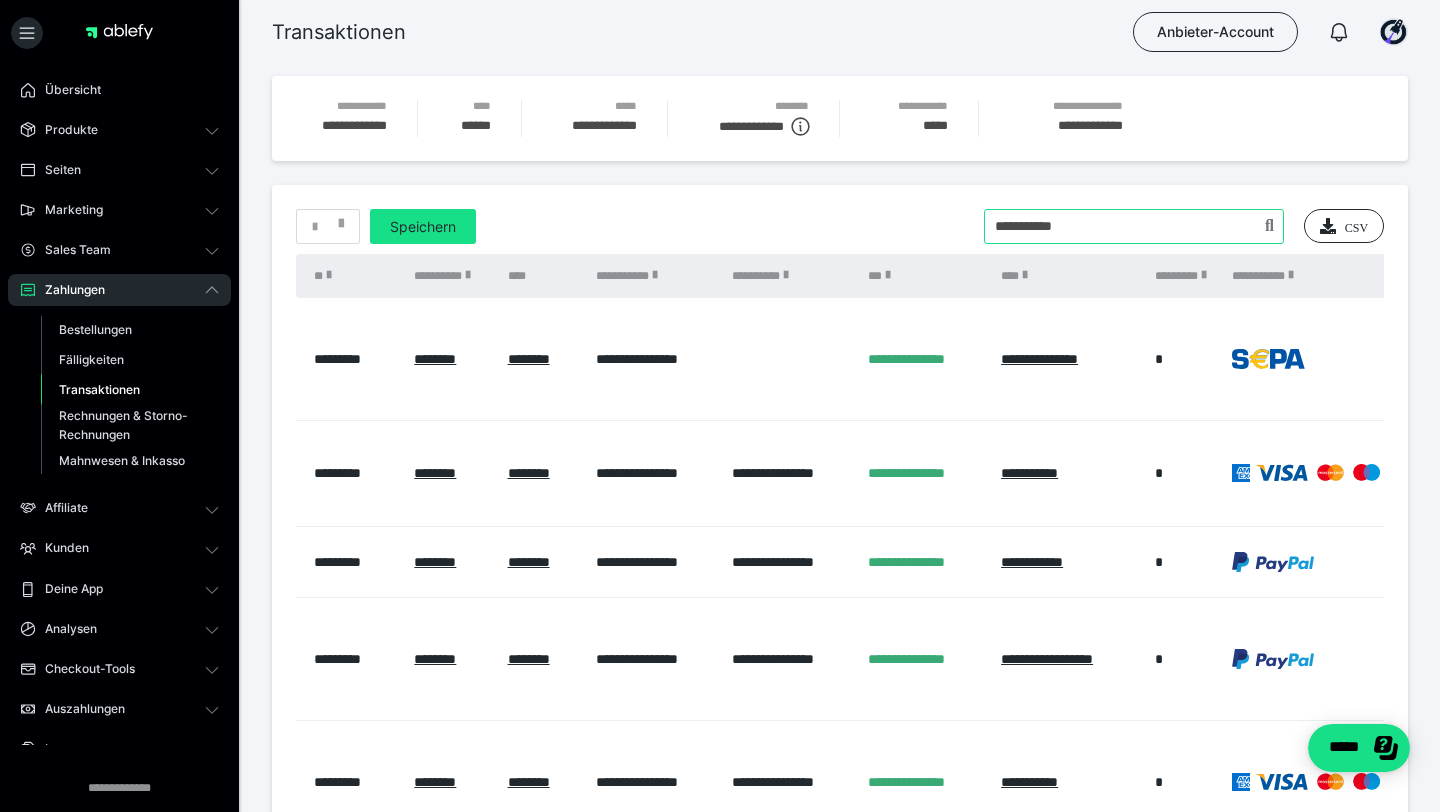 type on "**********" 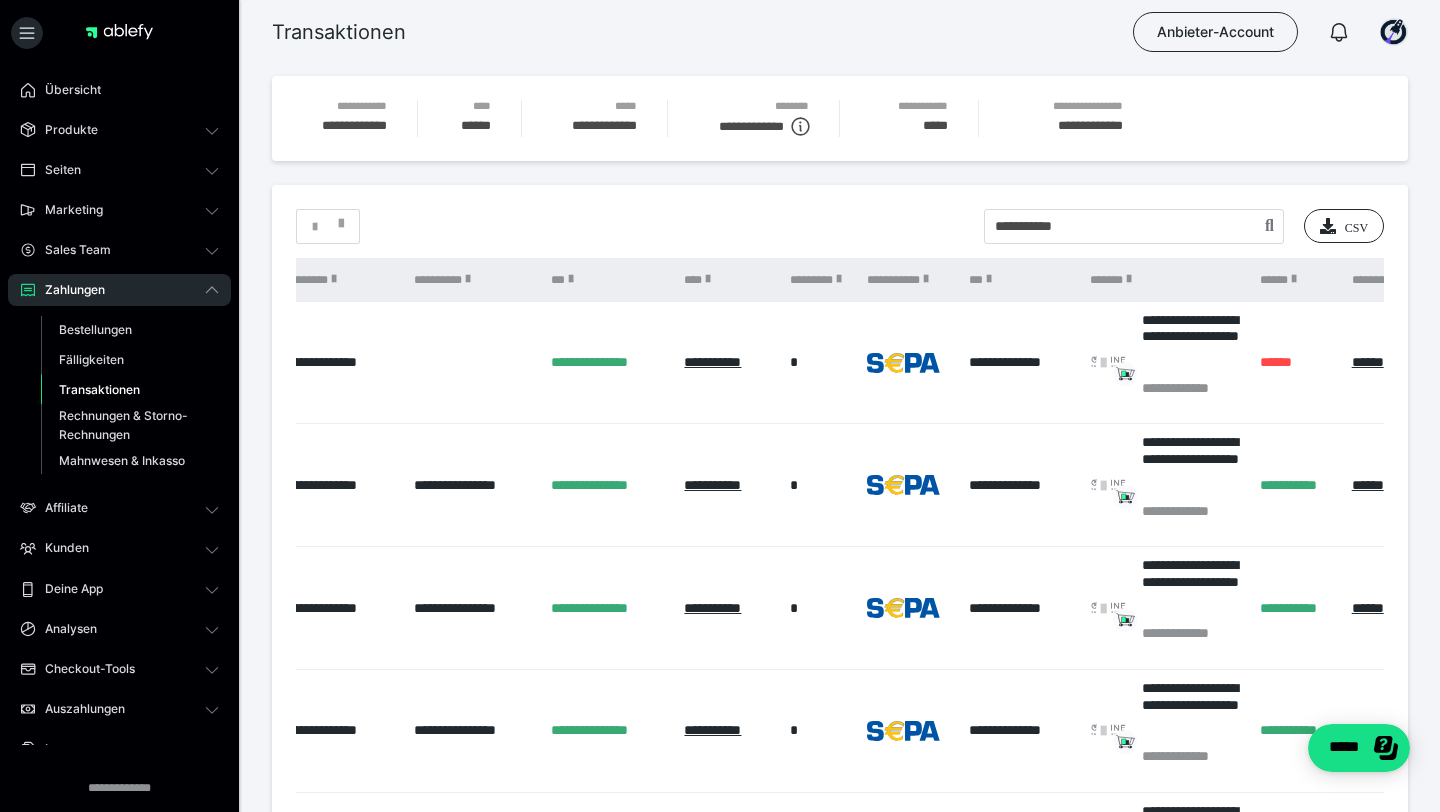 scroll, scrollTop: 0, scrollLeft: 0, axis: both 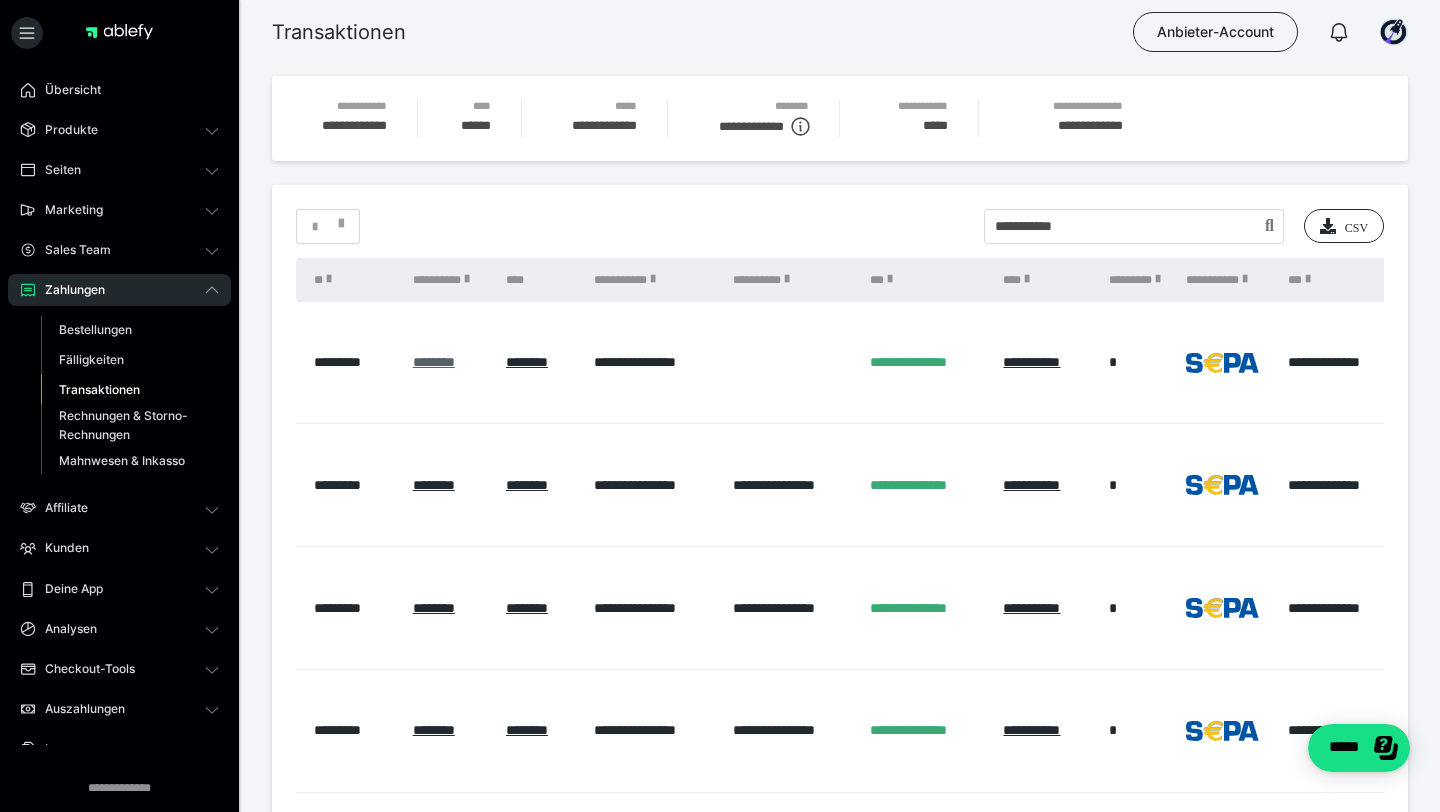 click on "********" at bounding box center (434, 362) 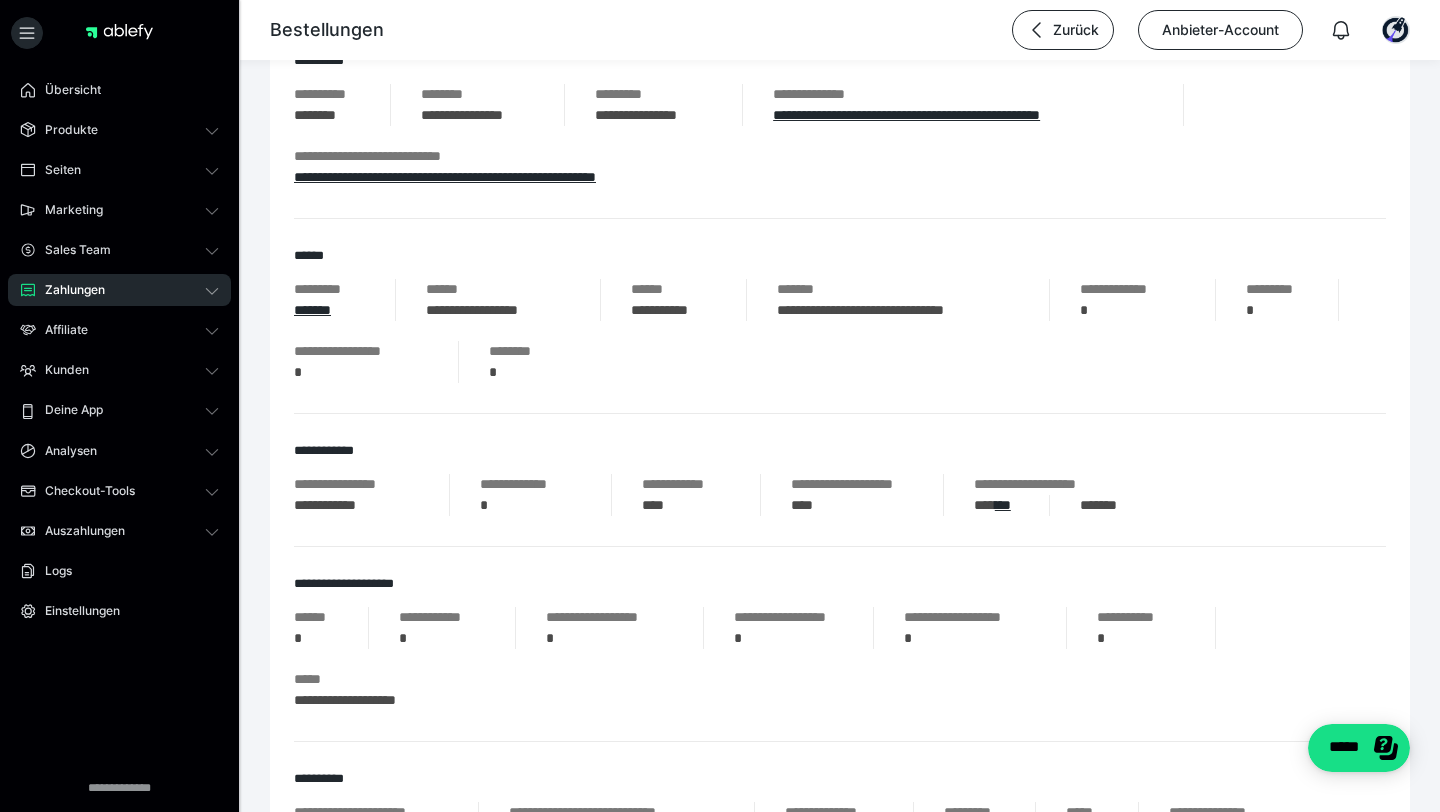 scroll, scrollTop: 0, scrollLeft: 0, axis: both 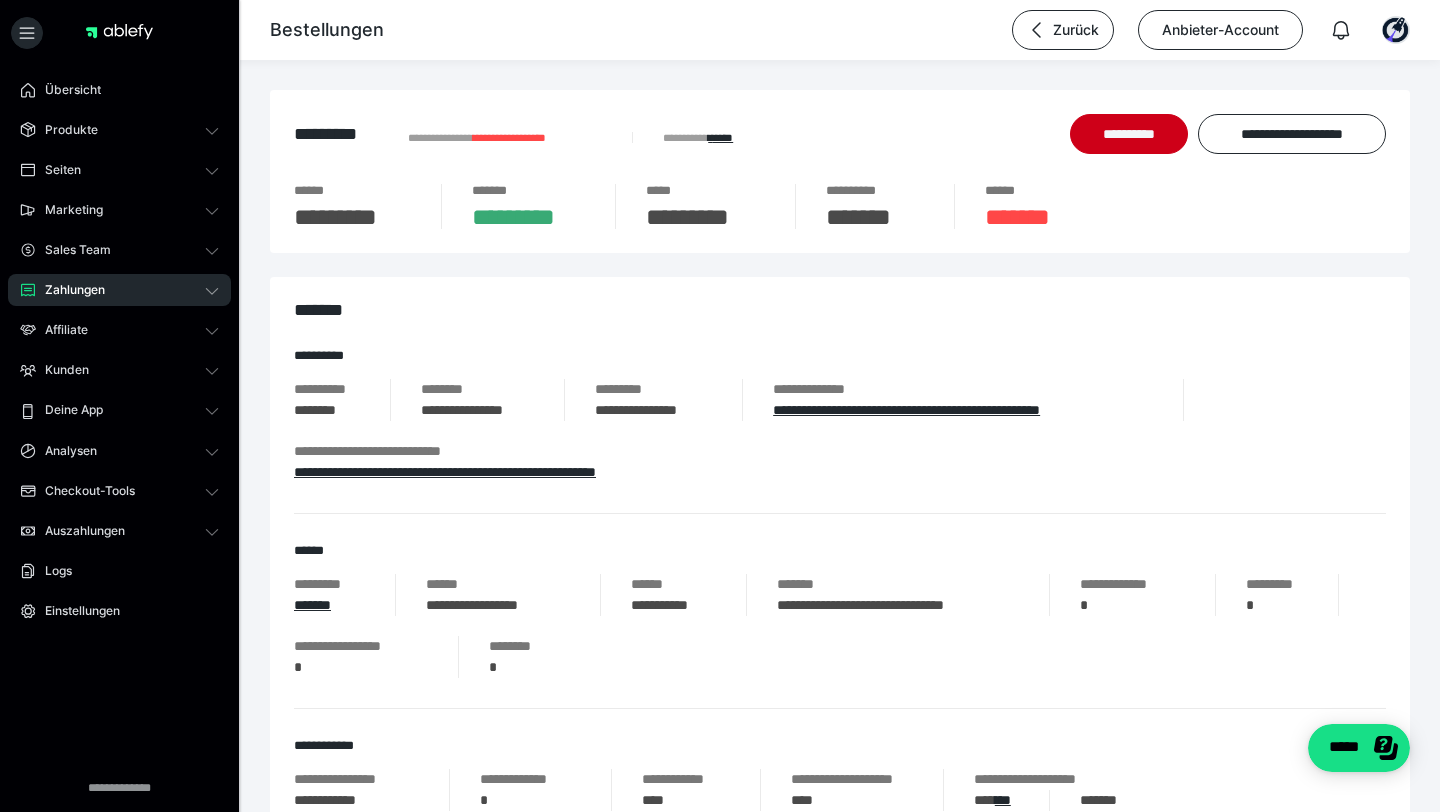 click on "**********" at bounding box center (898, 605) 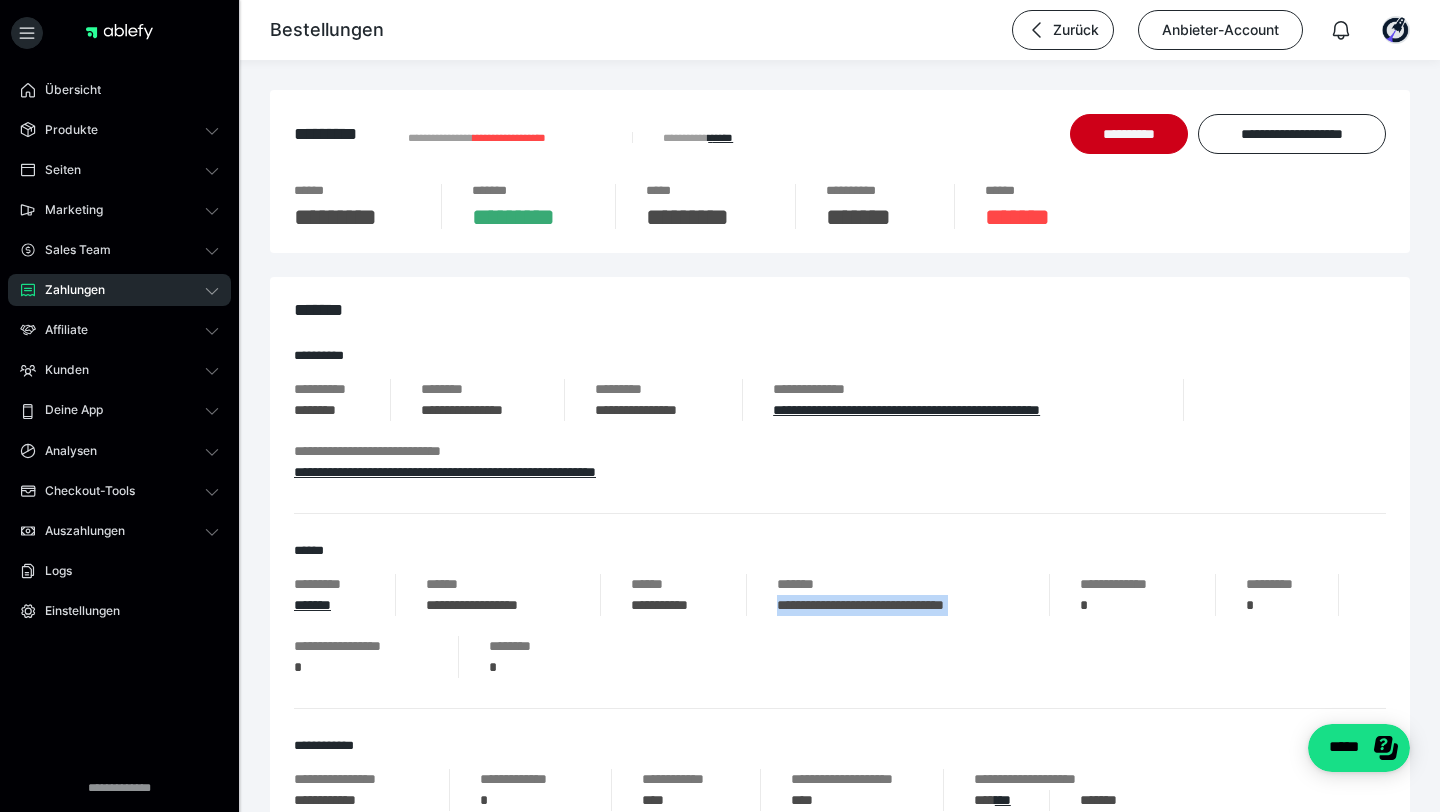 click on "**********" at bounding box center [898, 605] 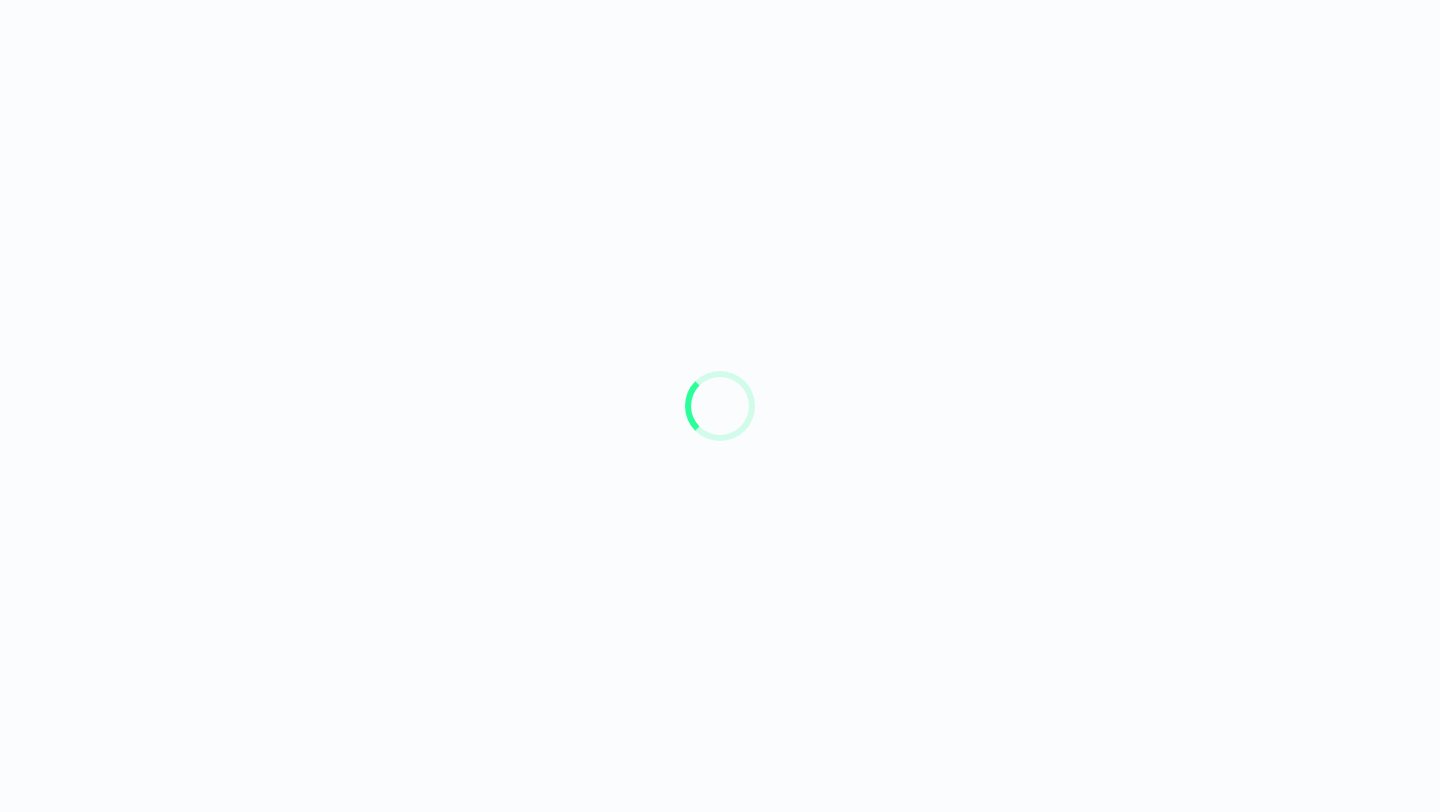 scroll, scrollTop: 0, scrollLeft: 0, axis: both 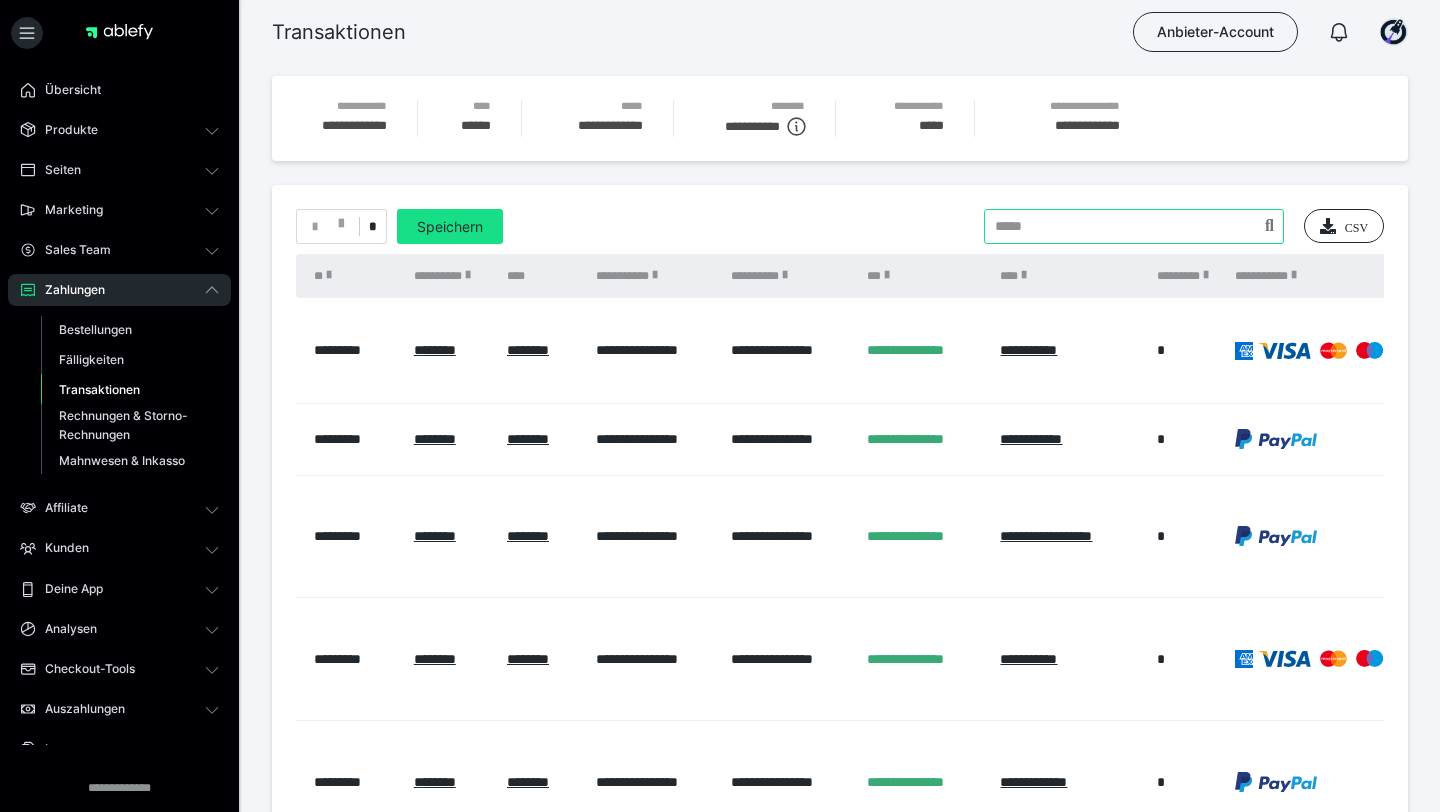 click at bounding box center (1134, 226) 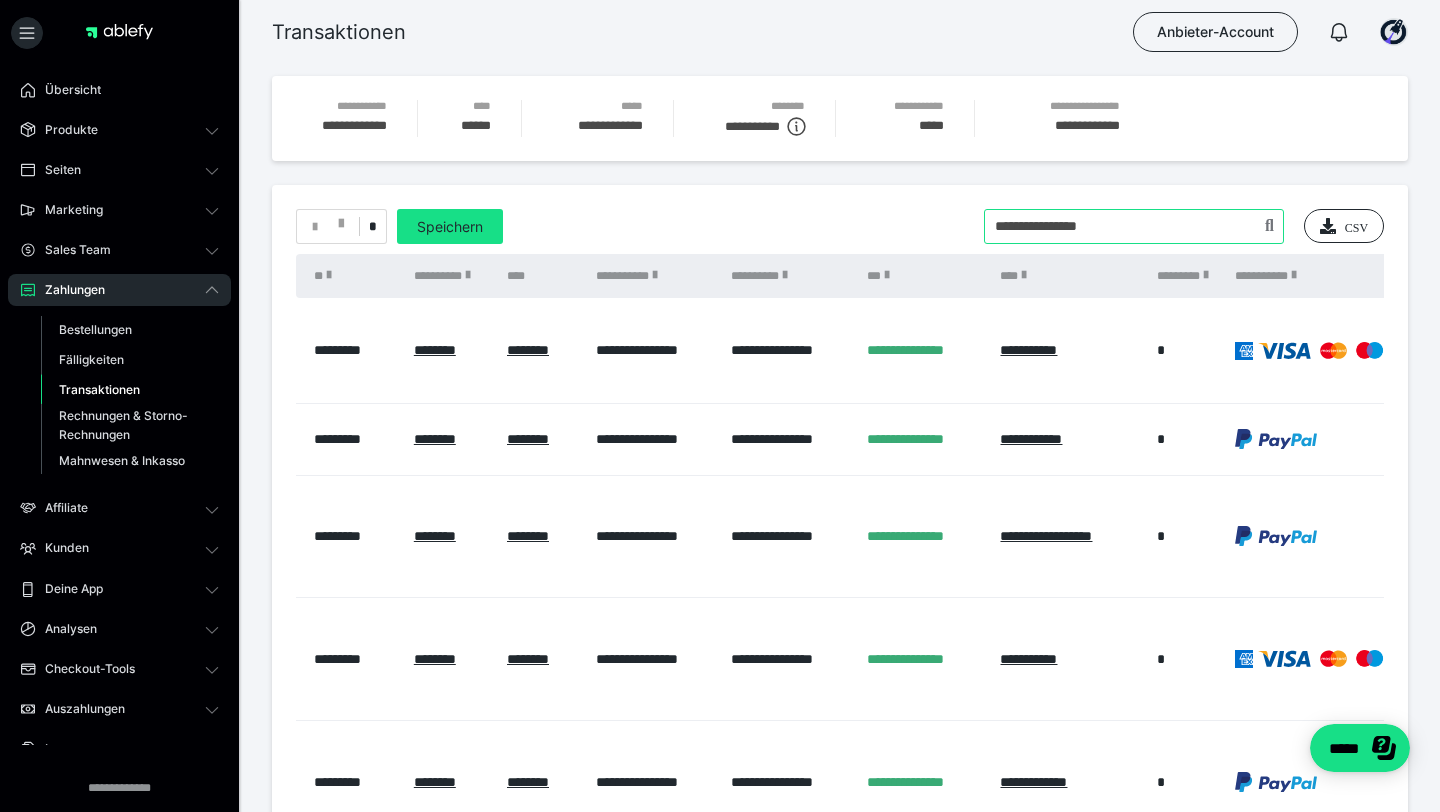 type on "**********" 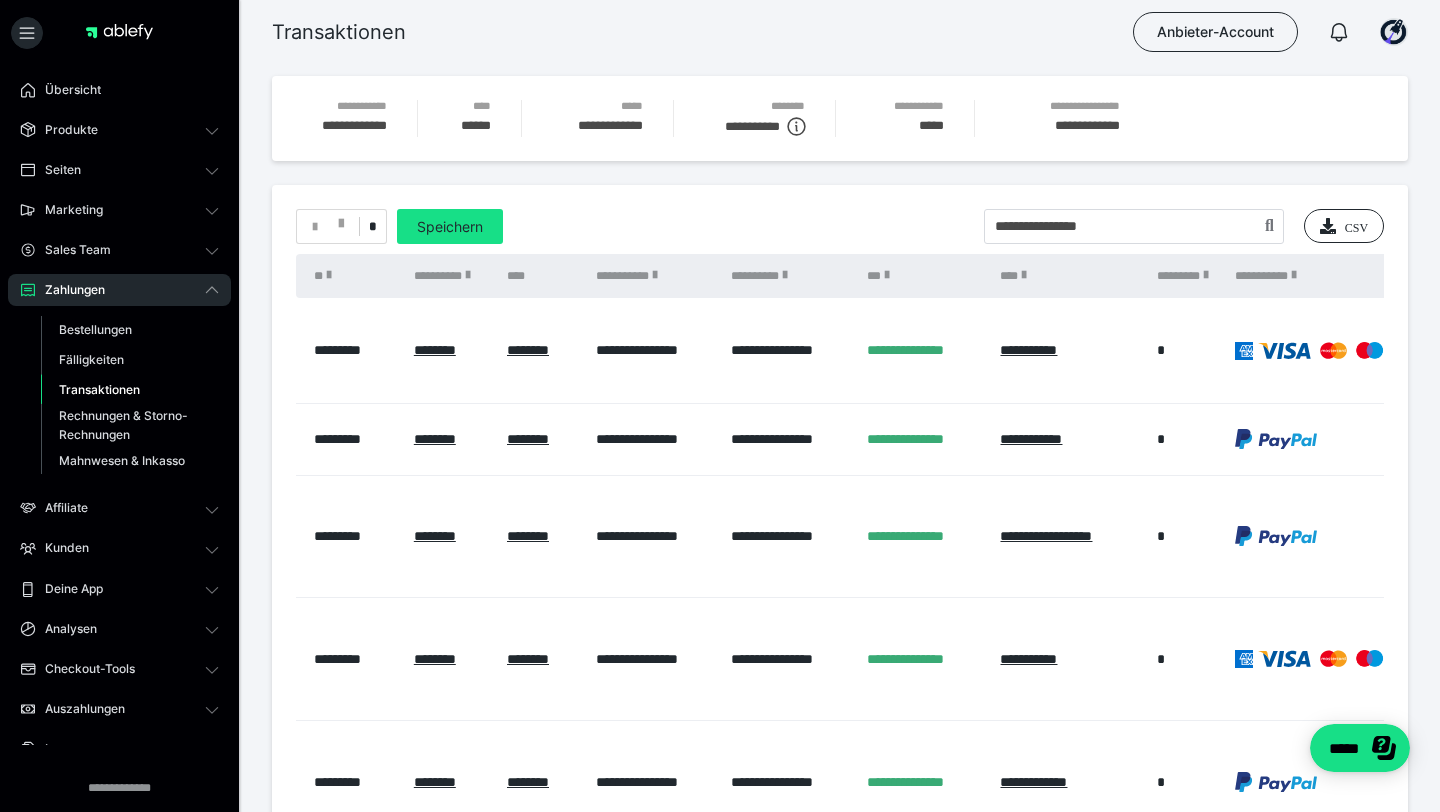 scroll, scrollTop: 0, scrollLeft: 0, axis: both 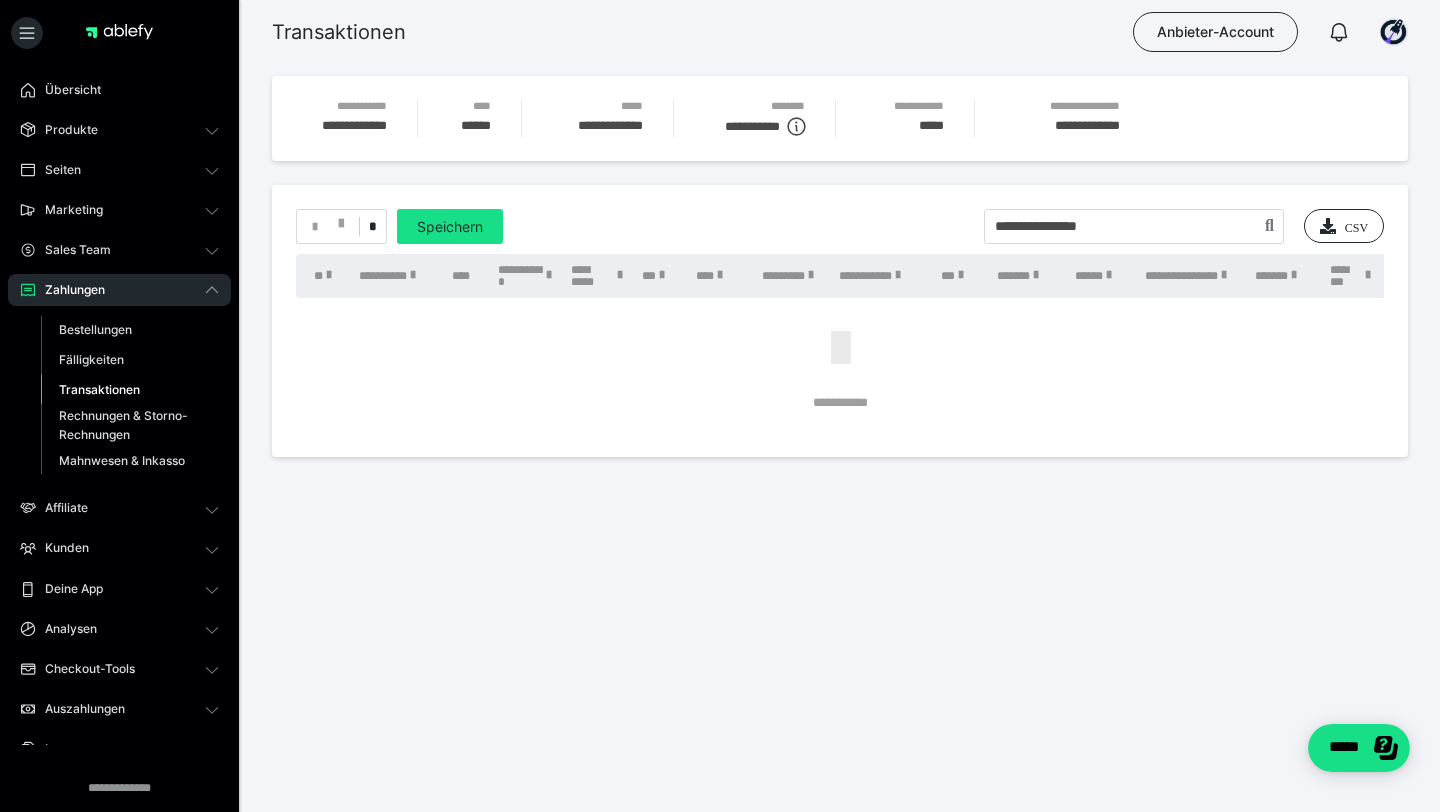 click on "*" at bounding box center [341, 226] 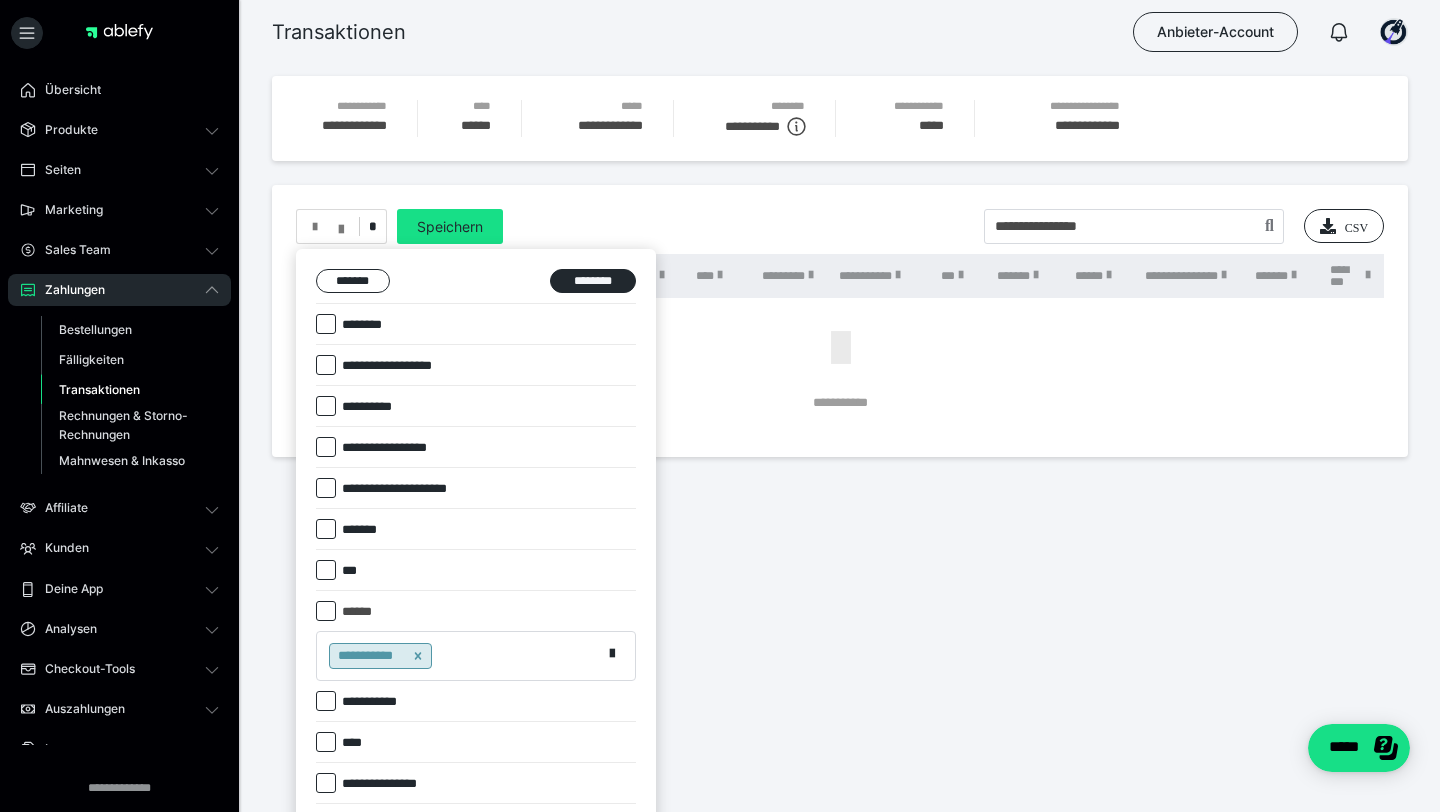 click at bounding box center (326, 611) 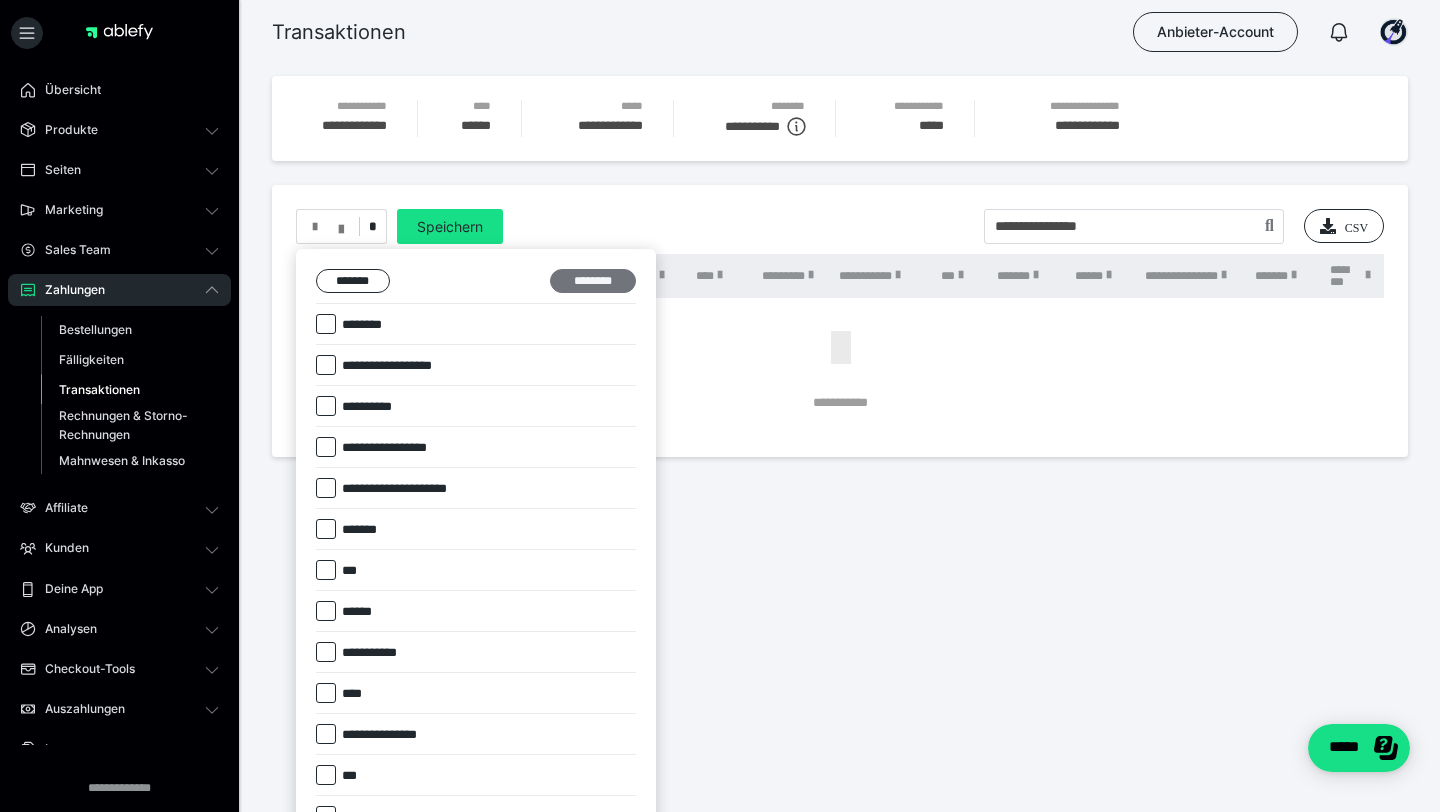 click on "********" at bounding box center [593, 281] 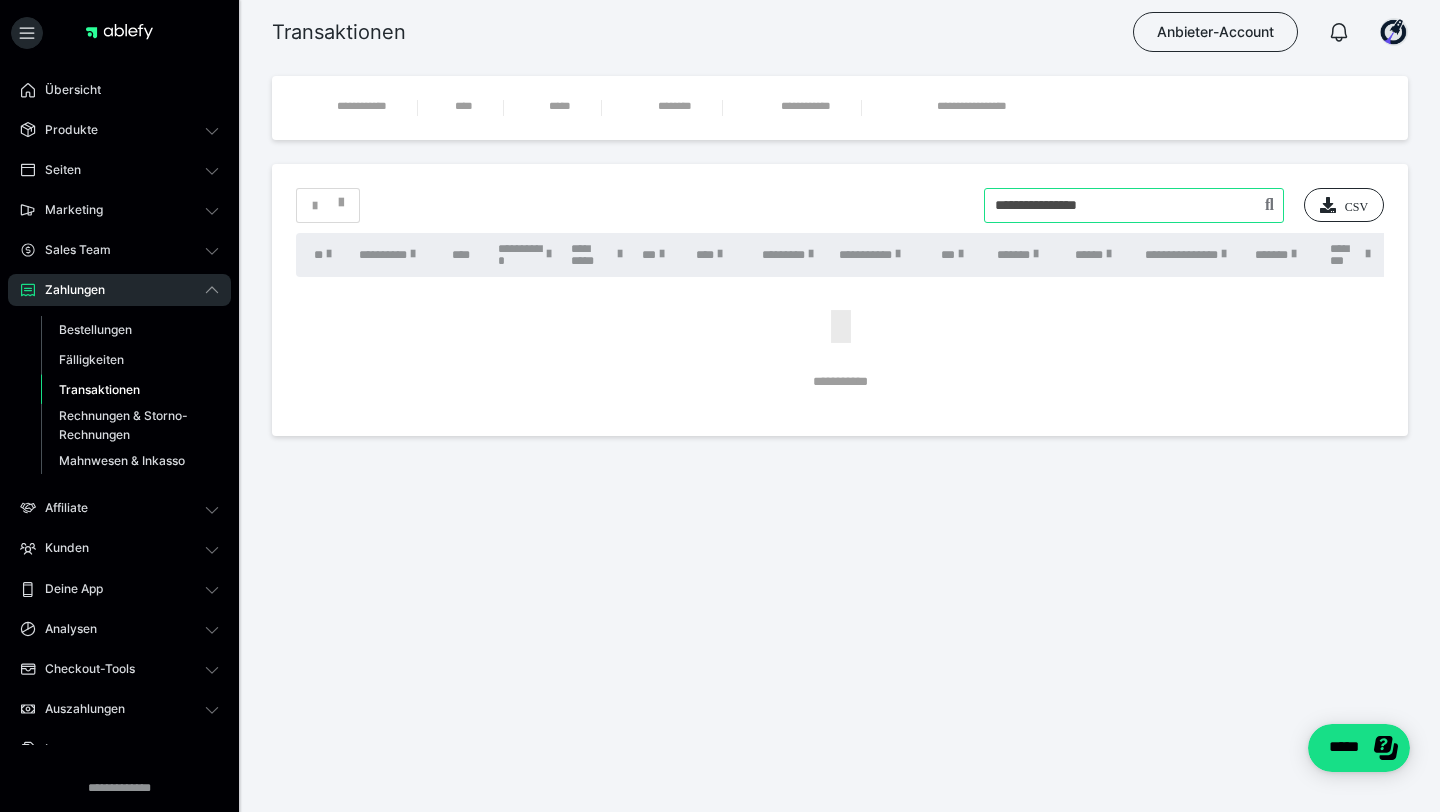 click at bounding box center [1134, 205] 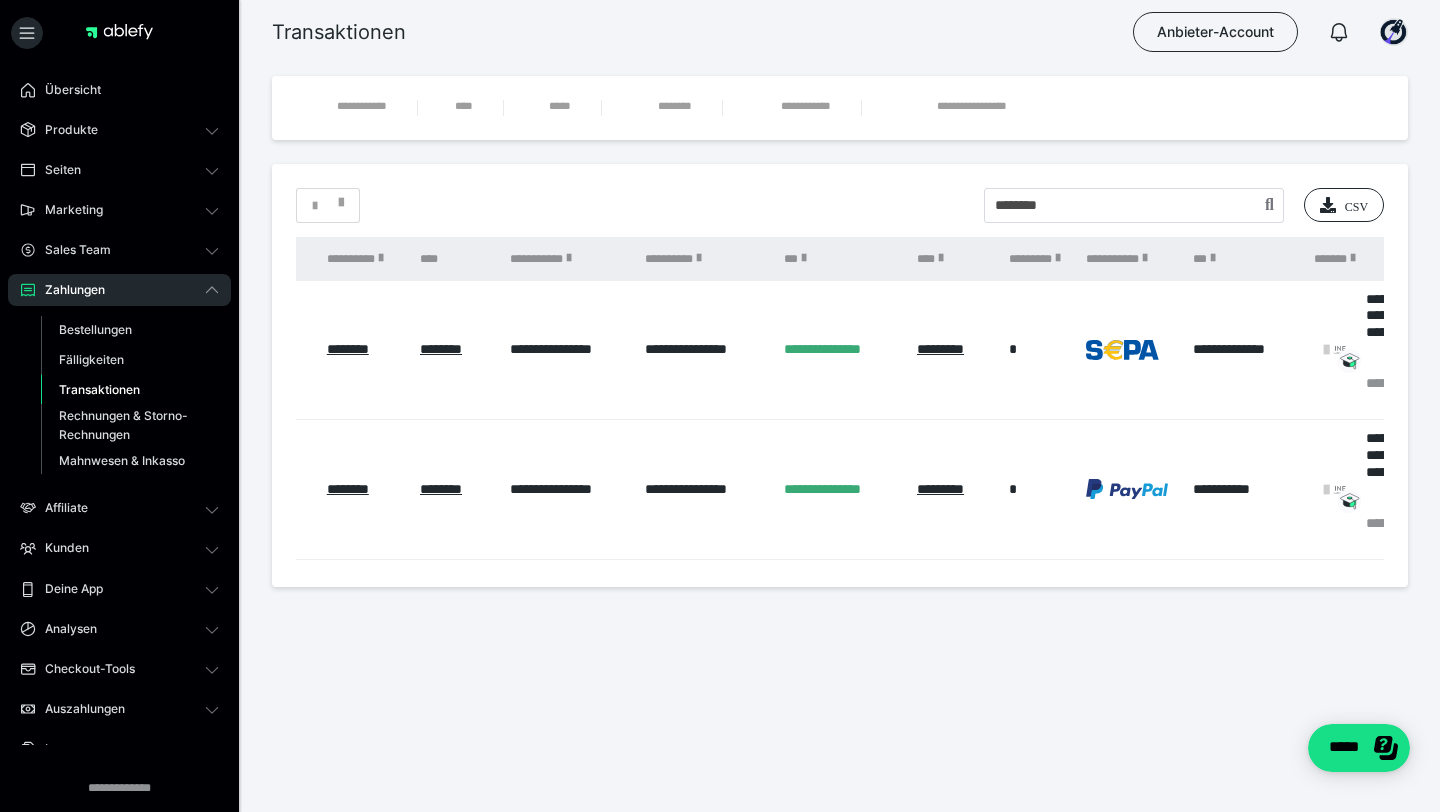 scroll, scrollTop: 0, scrollLeft: 0, axis: both 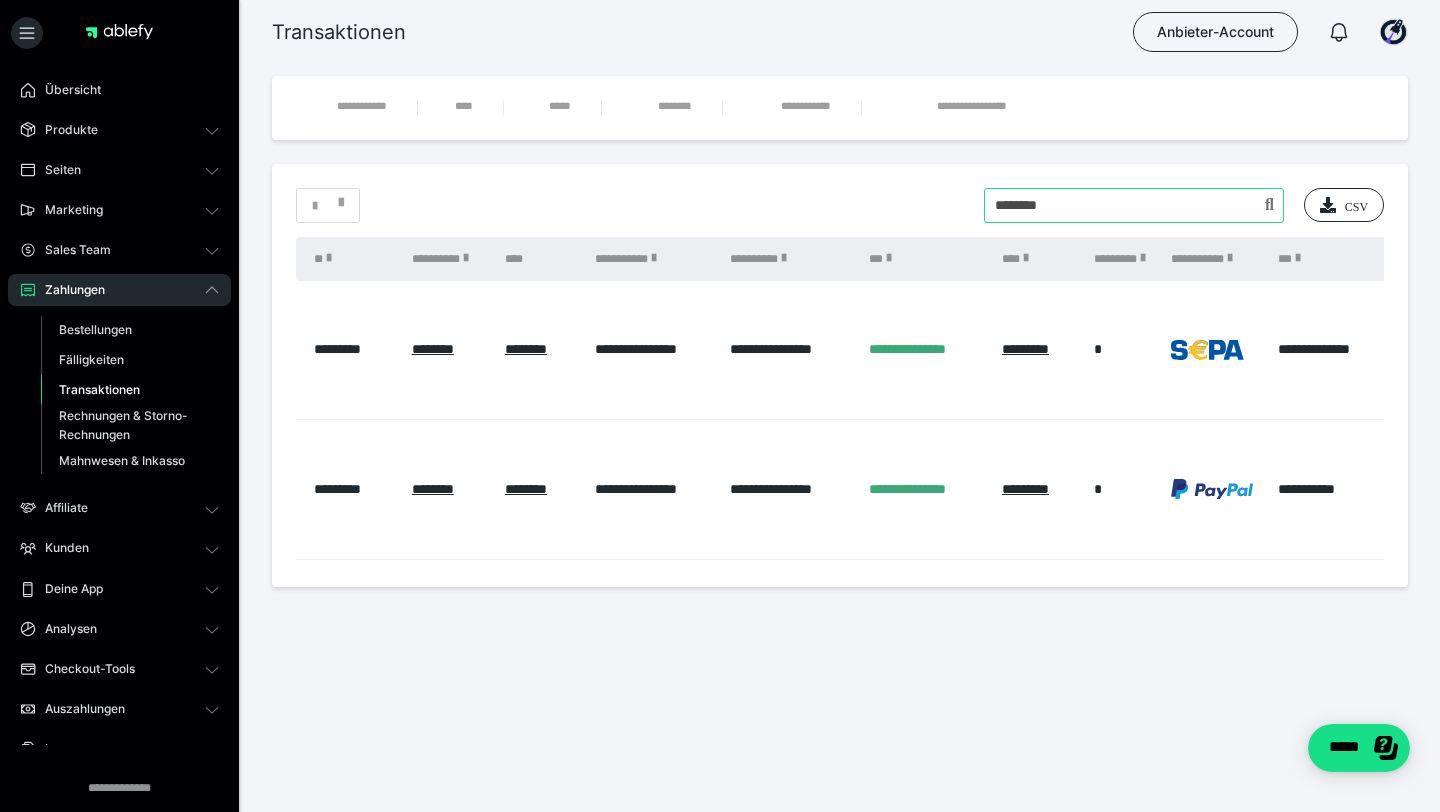 click at bounding box center [1134, 205] 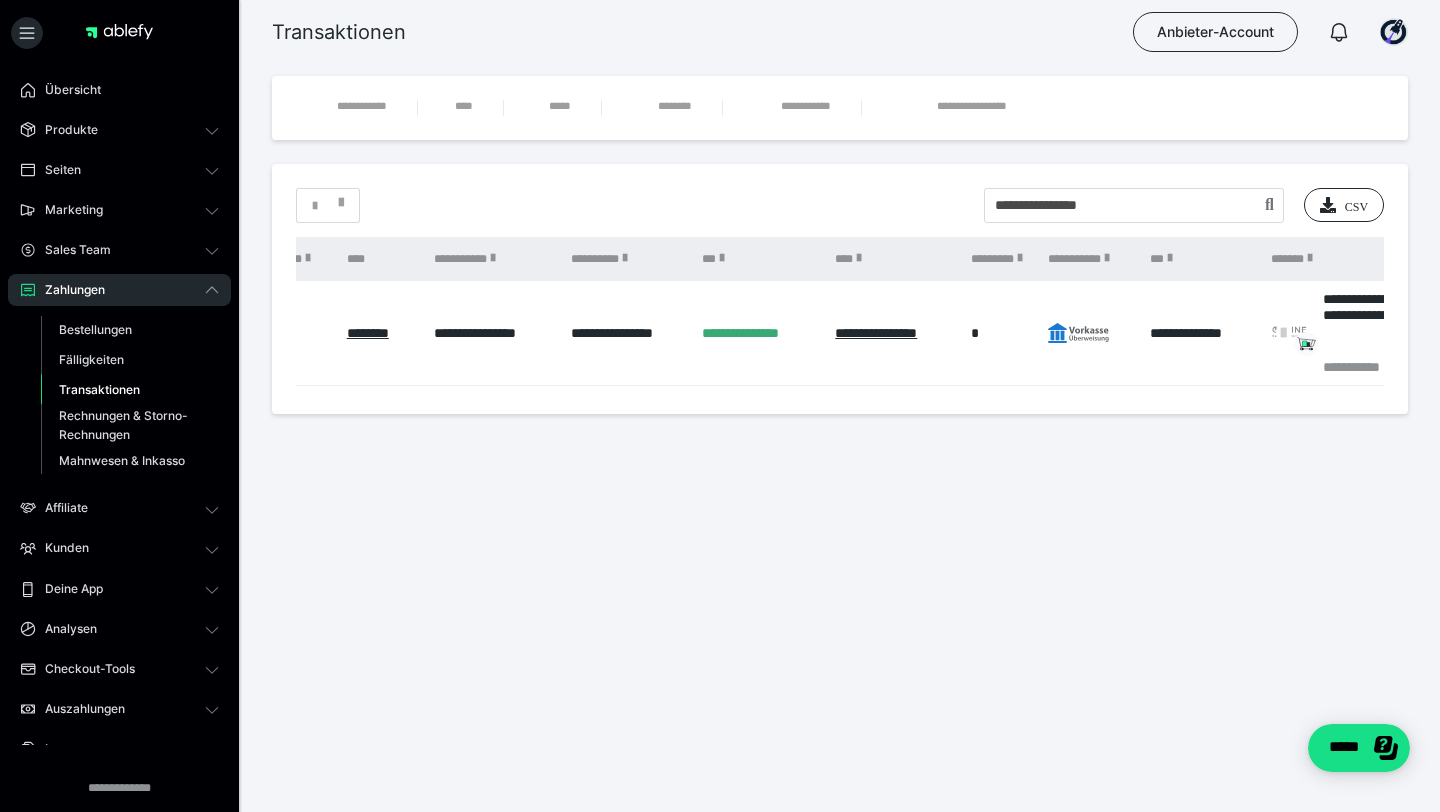 scroll, scrollTop: 0, scrollLeft: 0, axis: both 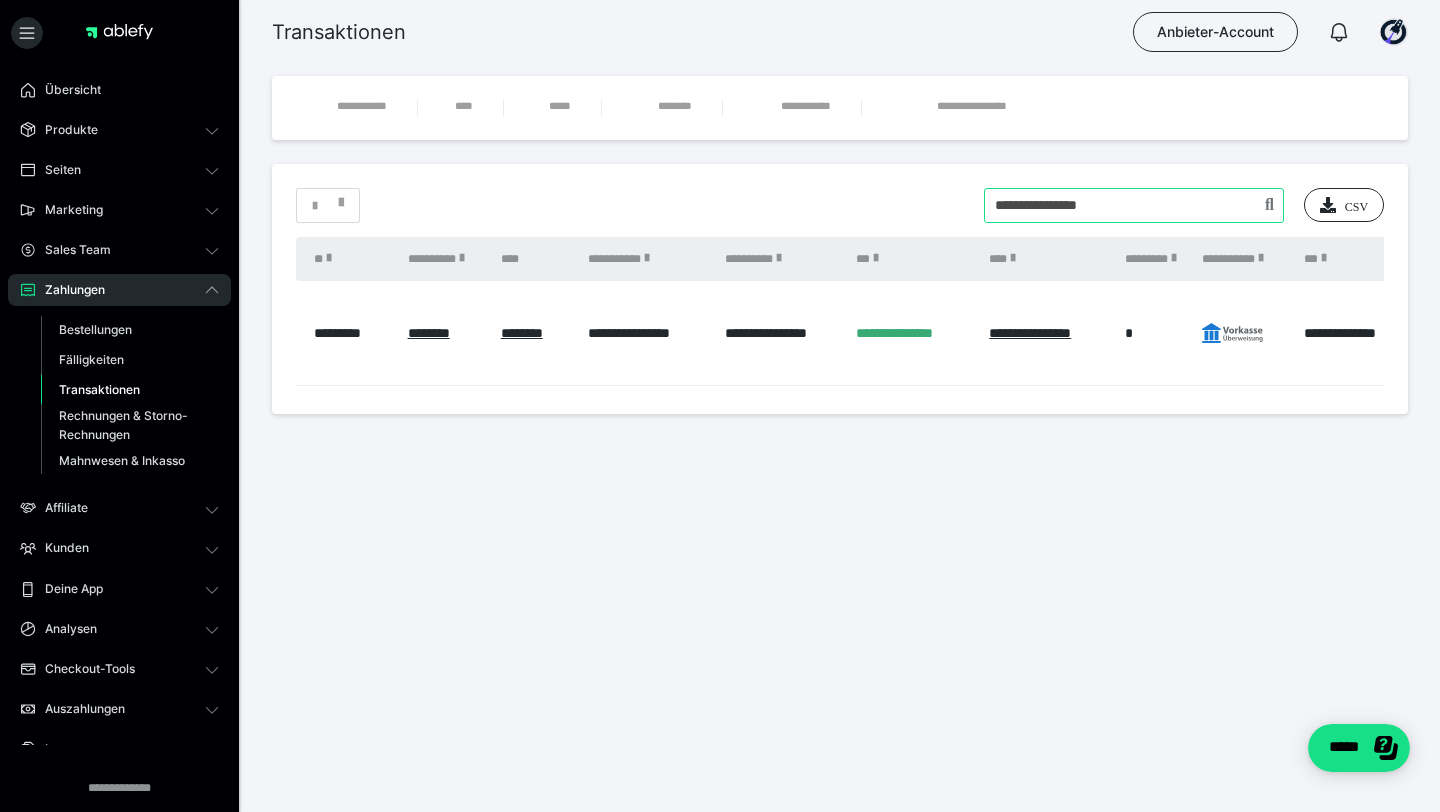 click at bounding box center (1134, 205) 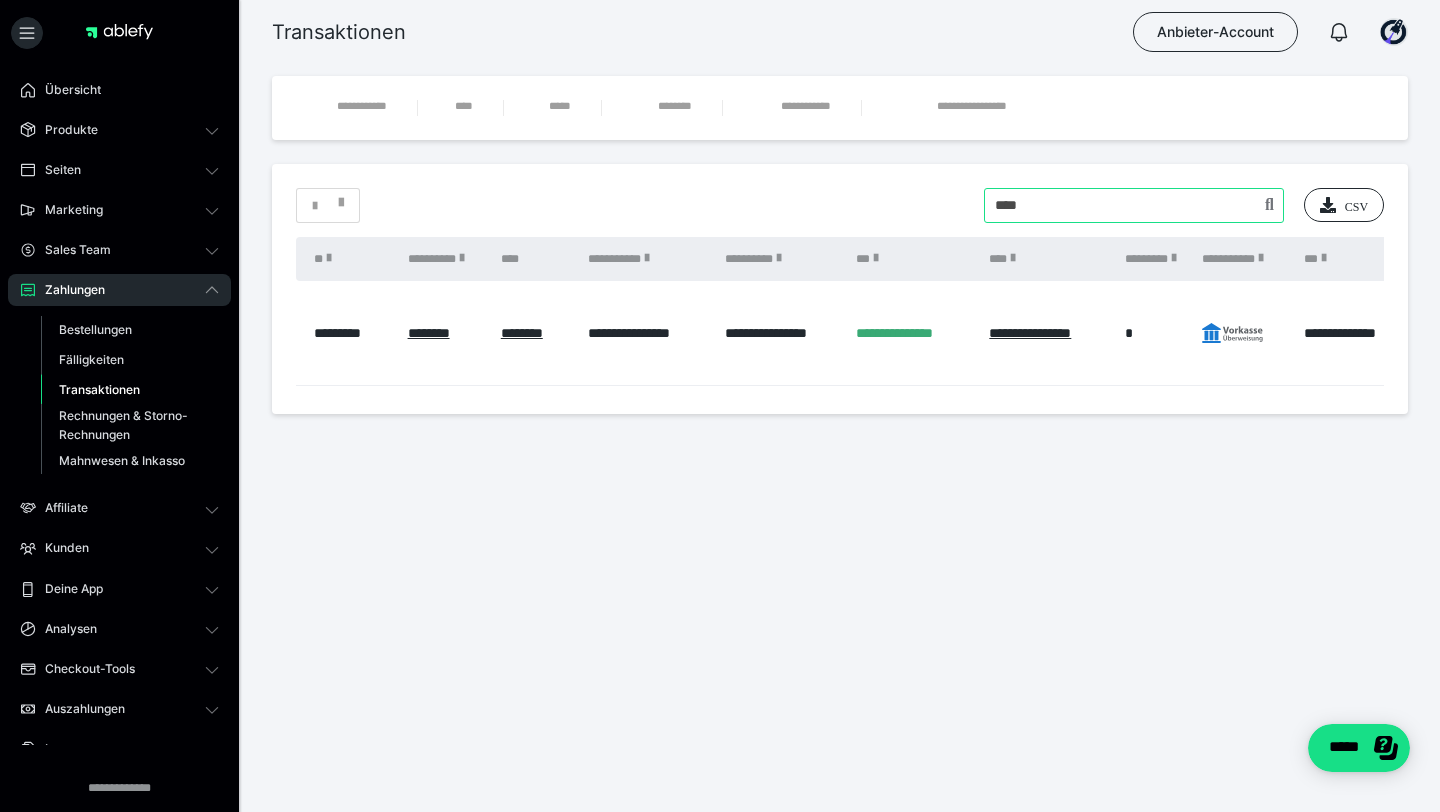type on "********" 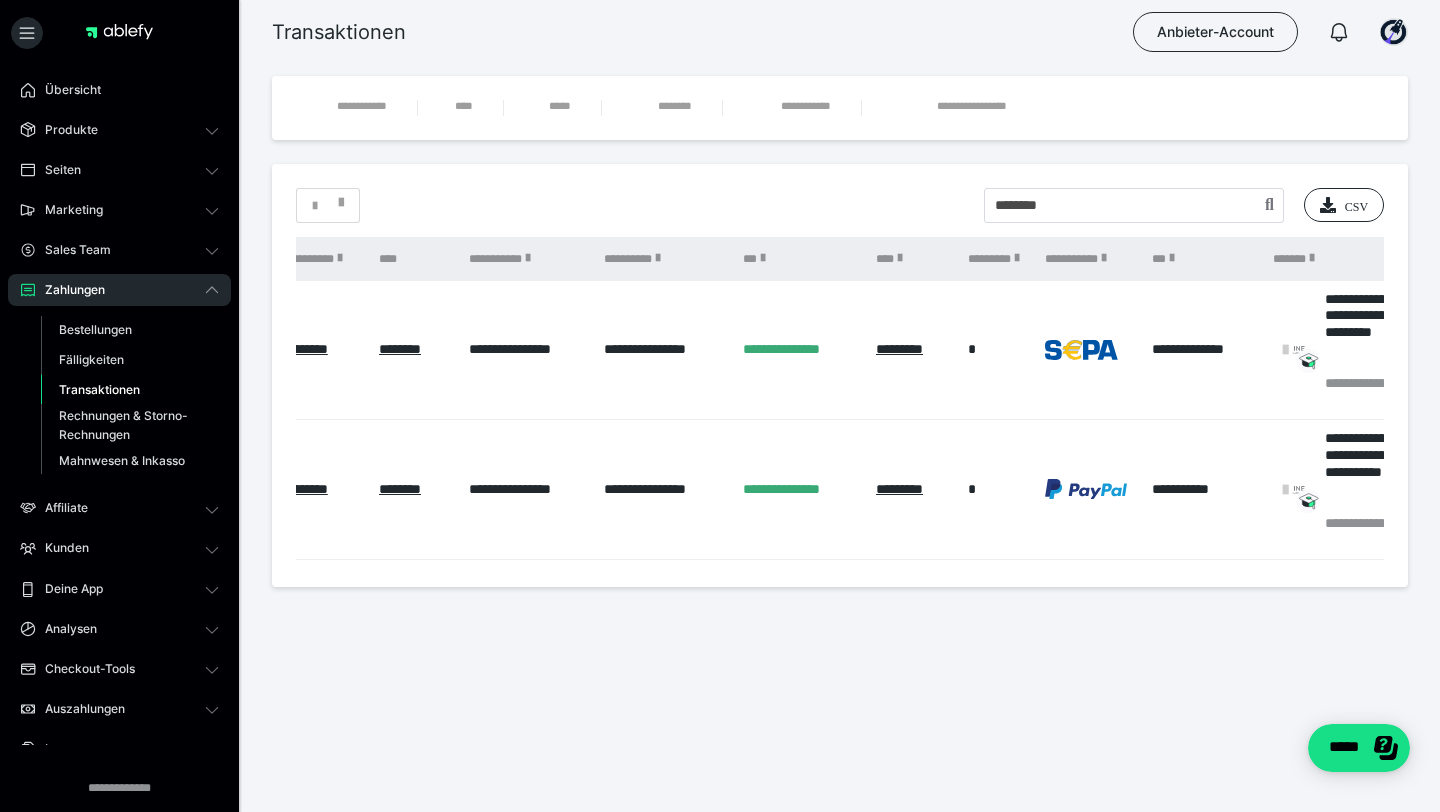 scroll, scrollTop: 0, scrollLeft: 140, axis: horizontal 